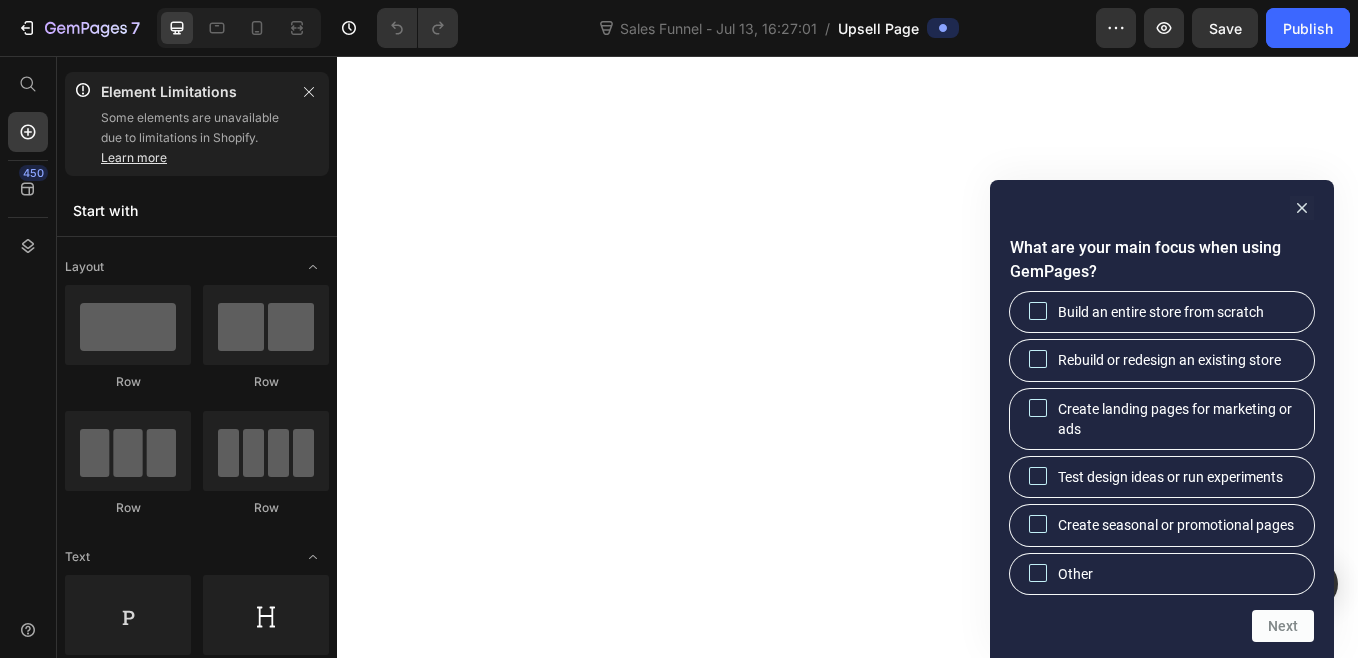 scroll, scrollTop: 0, scrollLeft: 0, axis: both 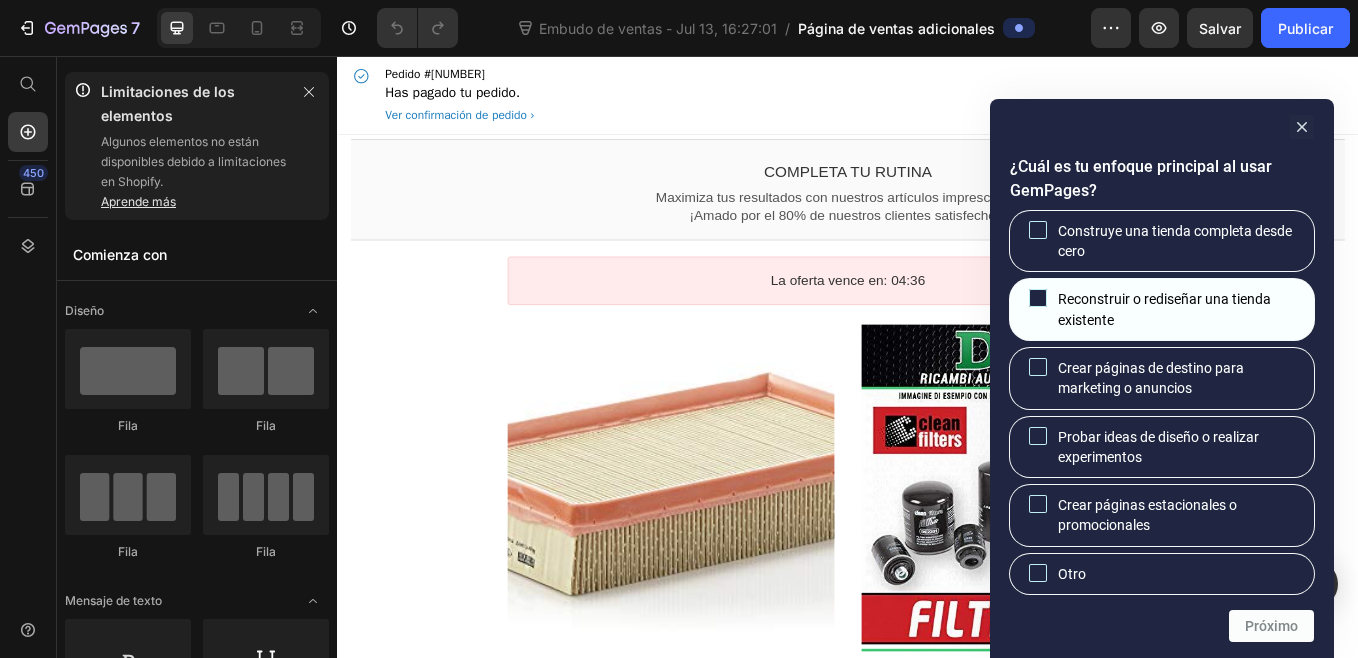 click on "Reconstruir o rediseñar una tienda existente" at bounding box center [1178, 309] 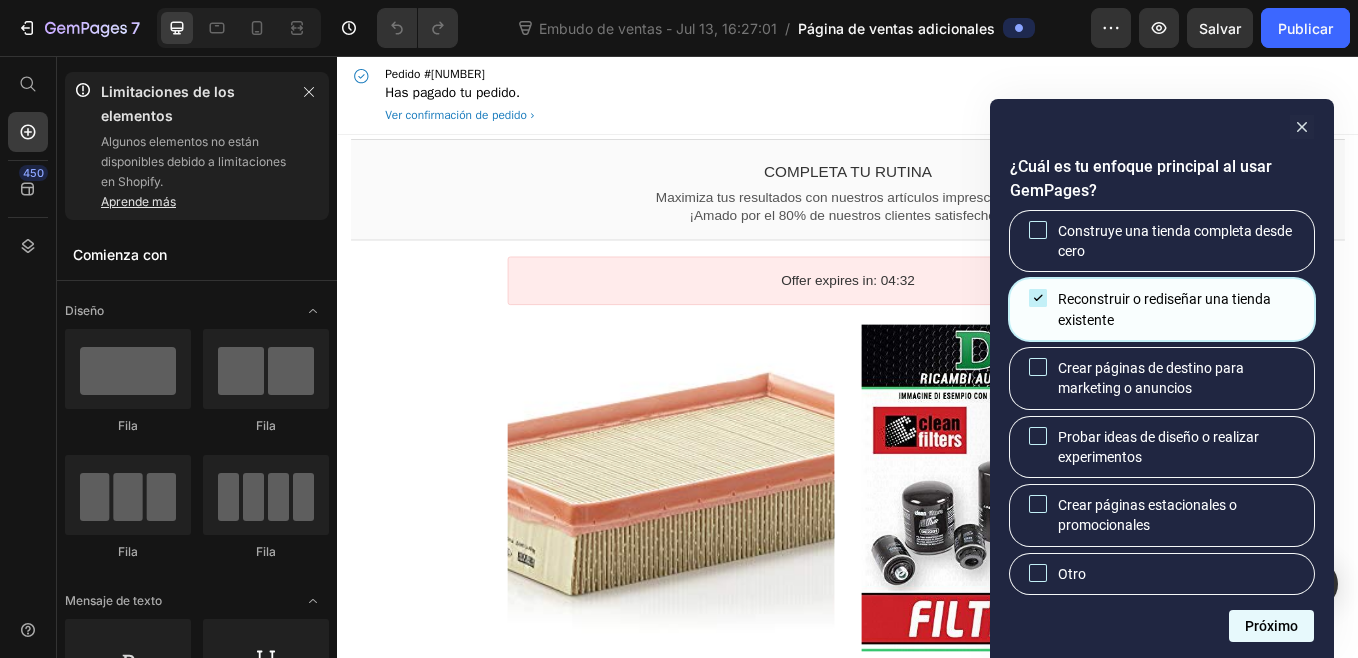 click on "Próximo" at bounding box center (1271, 626) 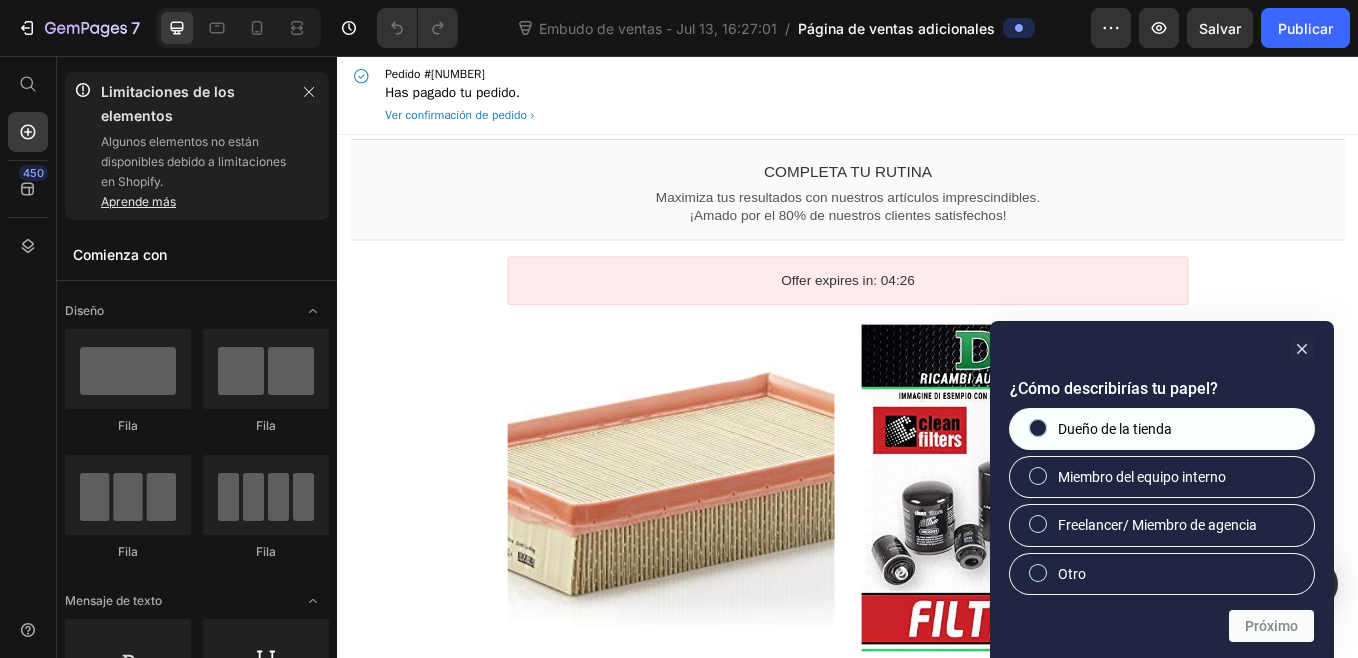 click on "Dueño de la tienda" at bounding box center [1162, 429] 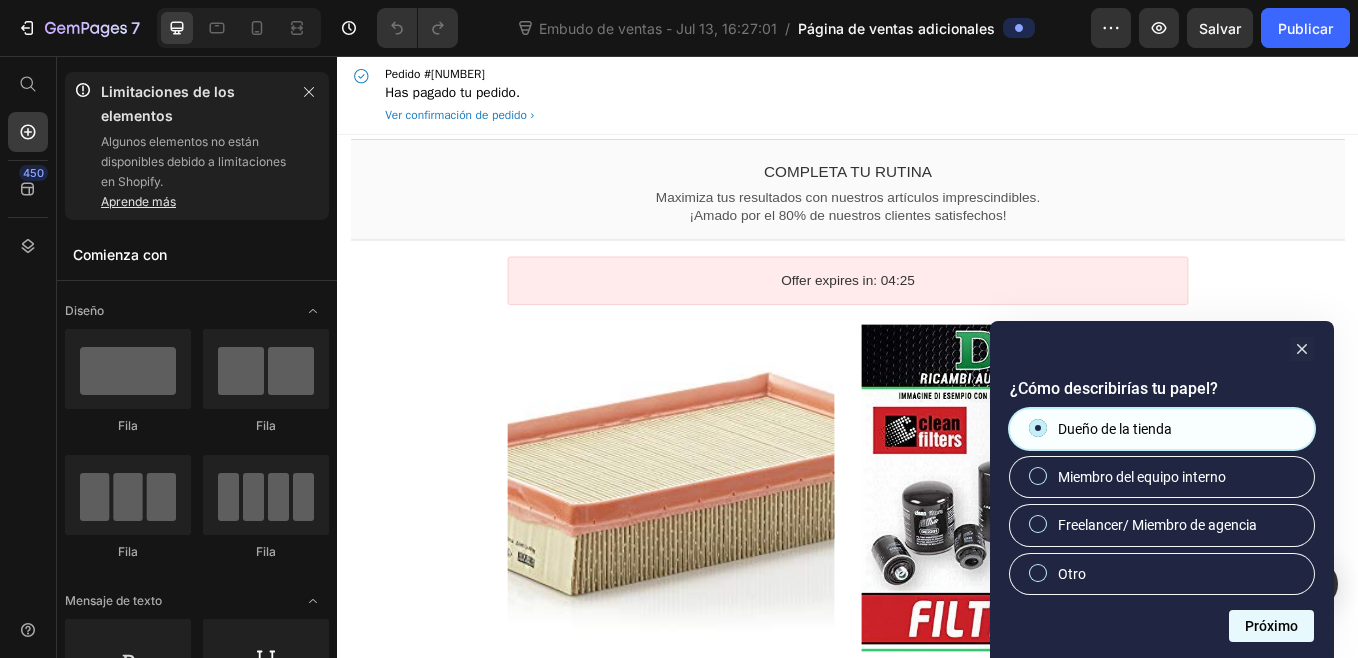 click on "Próximo" at bounding box center (1271, 626) 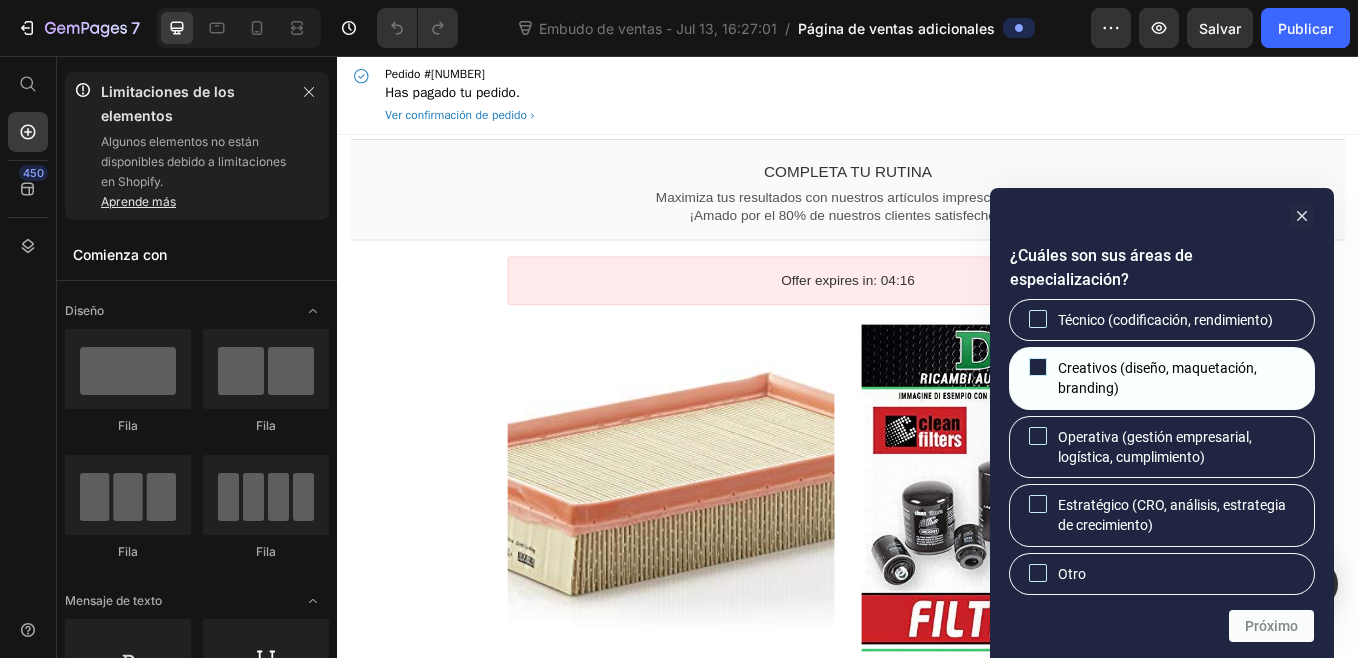 click on "Creativos (diseño, maquetación, branding)" at bounding box center (1178, 378) 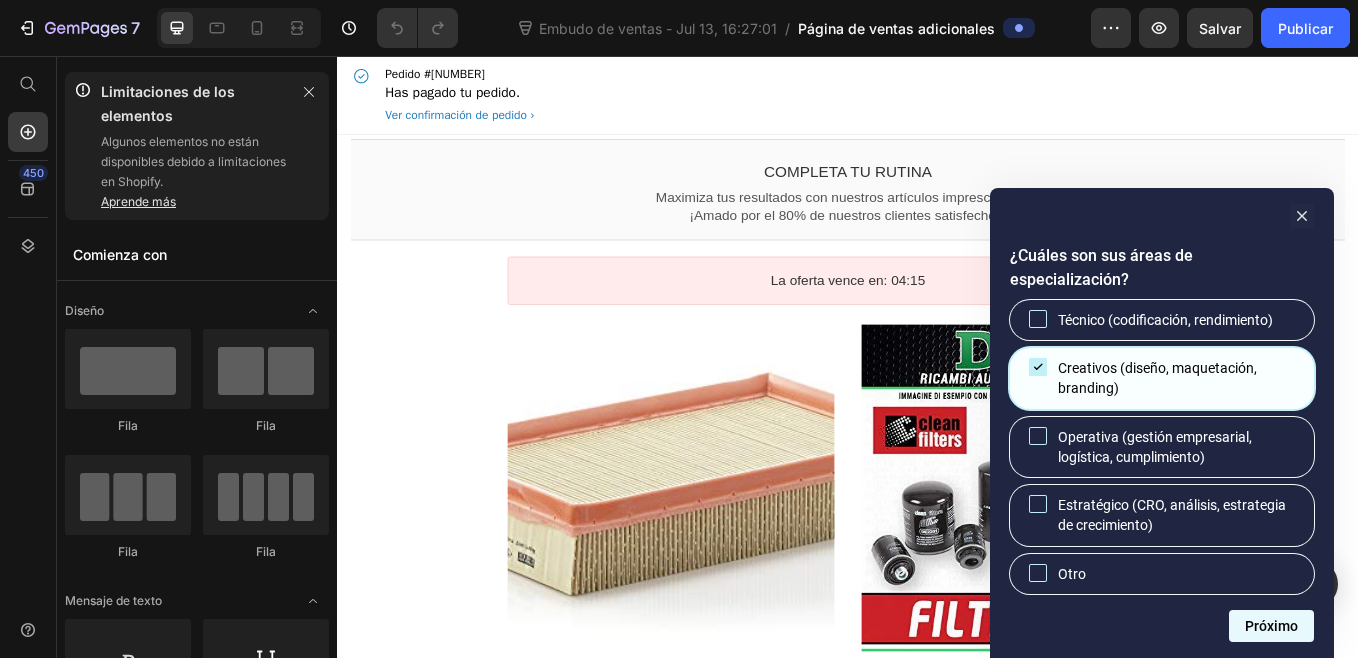 click on "Próximo" at bounding box center [1271, 626] 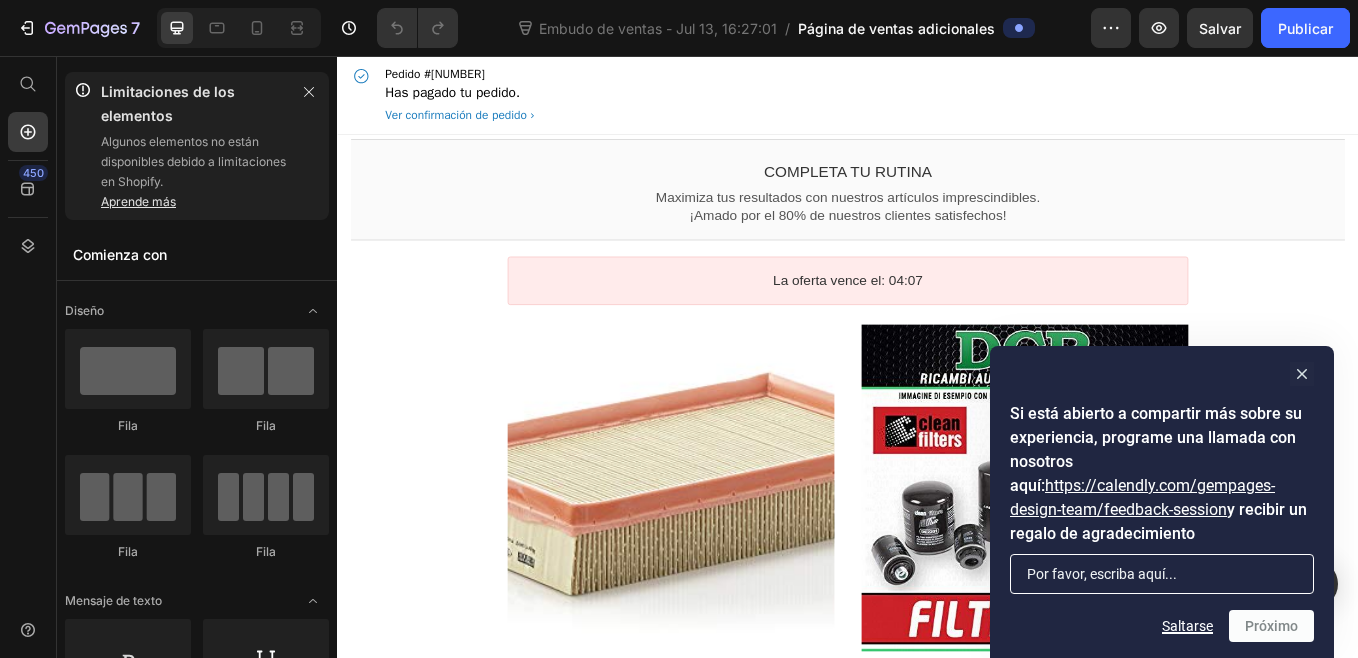click on "Saltarse" at bounding box center (1187, 626) 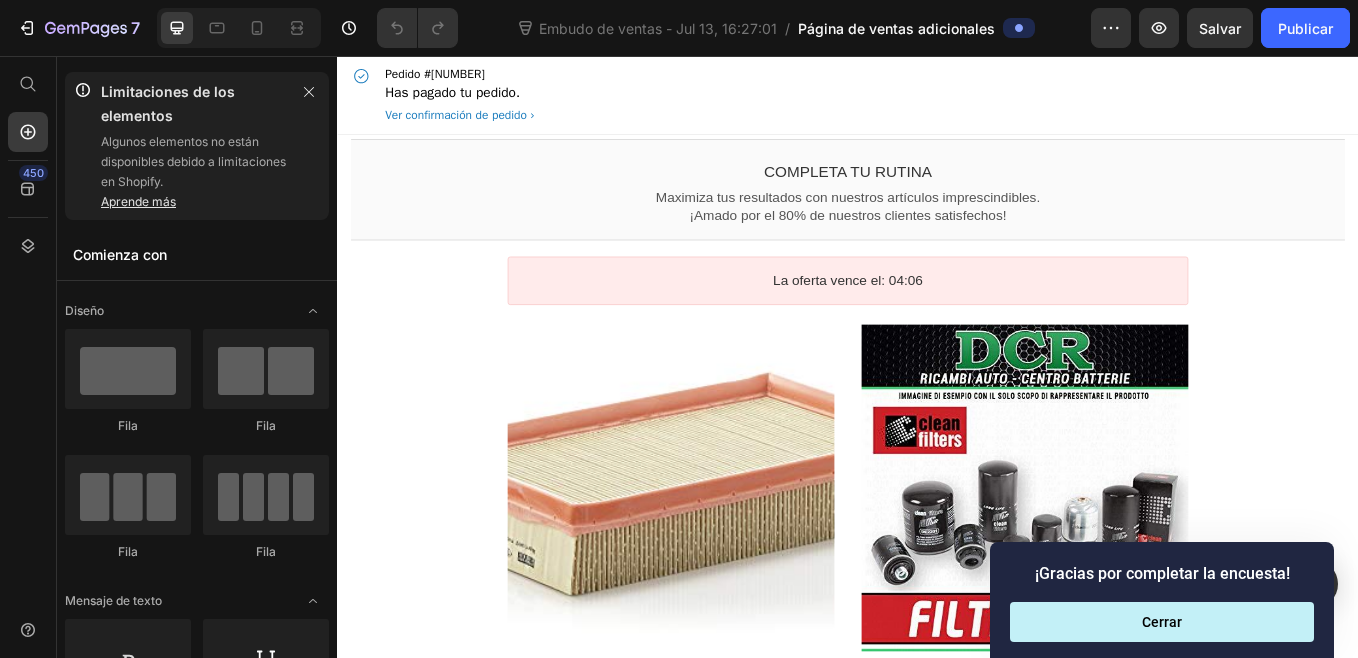 click on "Cerrar" at bounding box center (1162, 622) 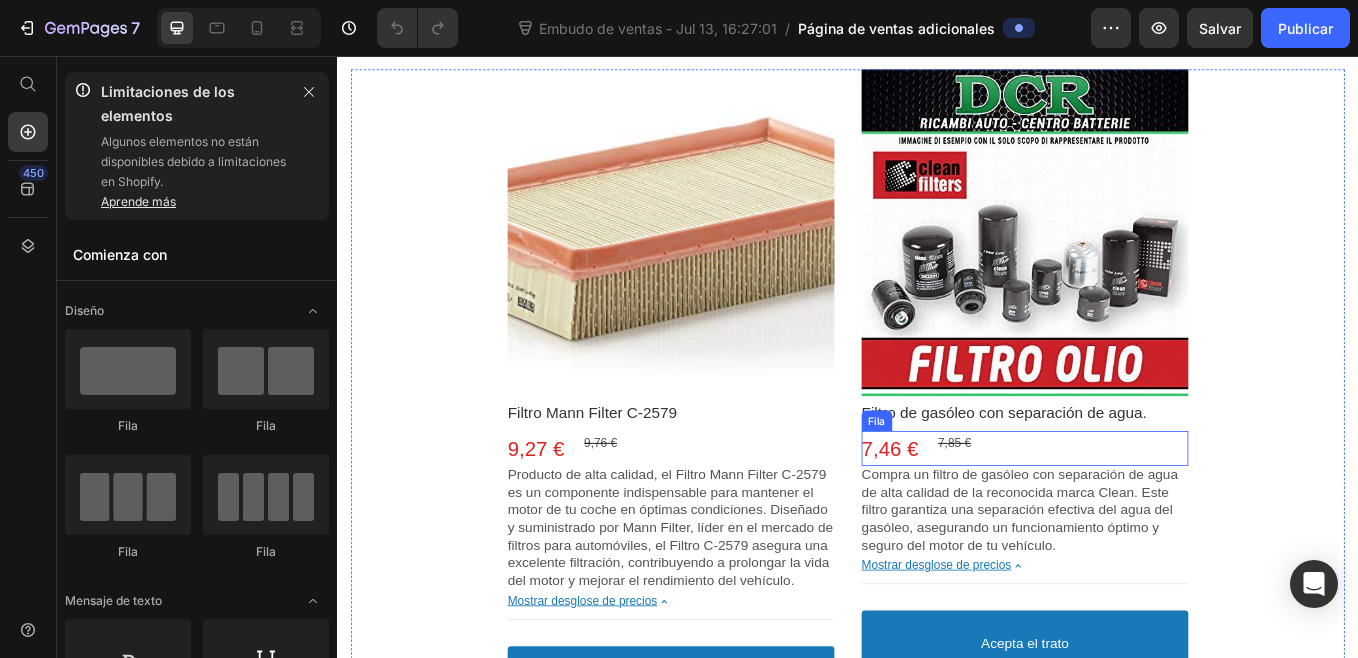 scroll, scrollTop: 0, scrollLeft: 0, axis: both 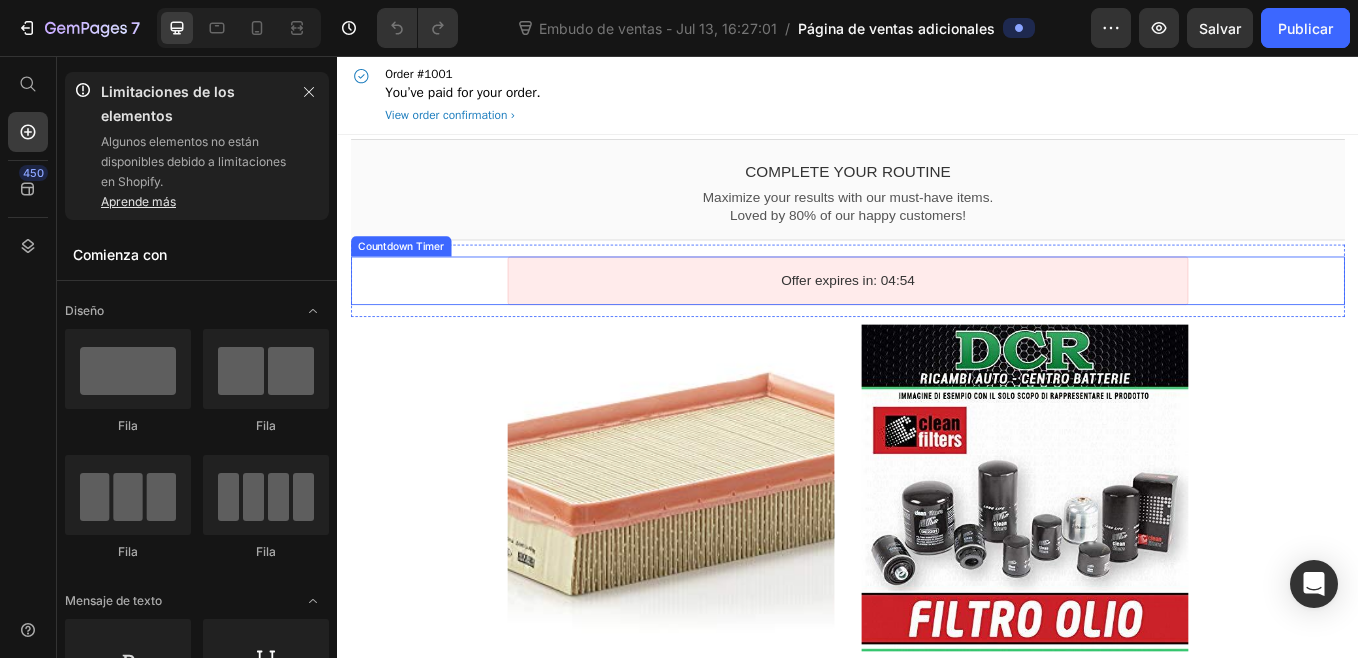 click on "Offer expires in: 04:54" at bounding box center [936, 319] 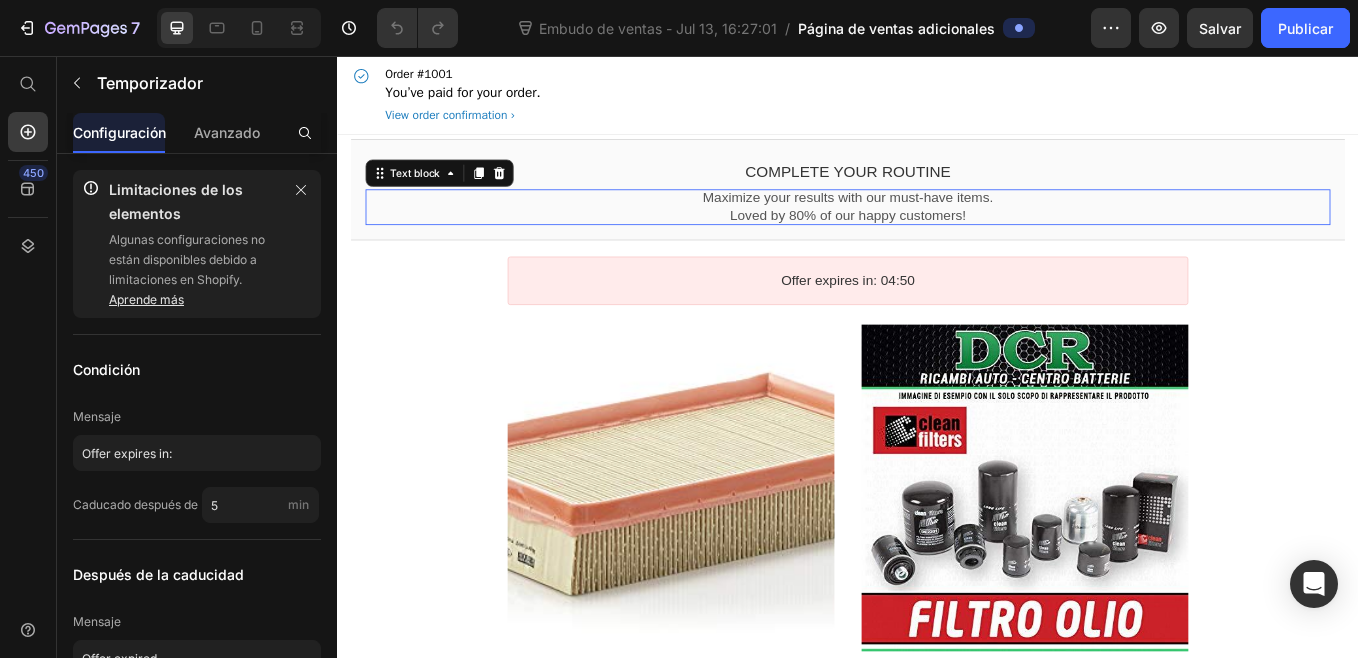 click on "Maximize your results with our must-have items." at bounding box center (937, 223) 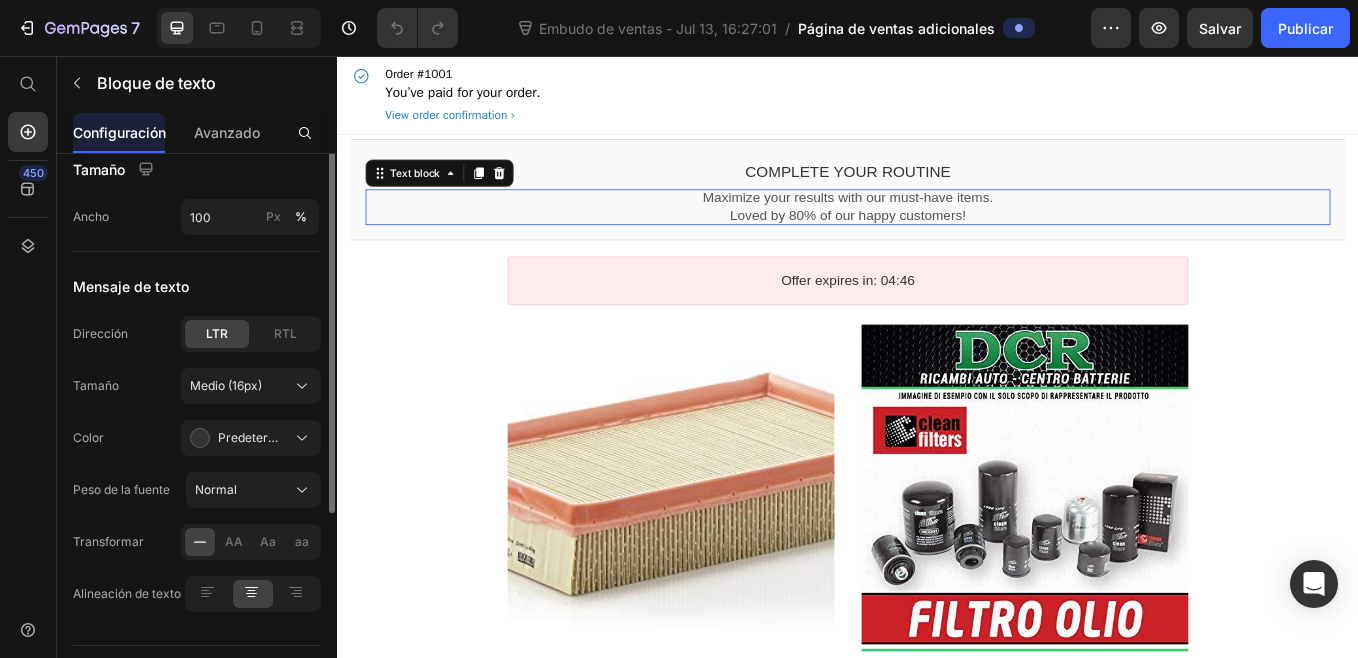scroll, scrollTop: 245, scrollLeft: 0, axis: vertical 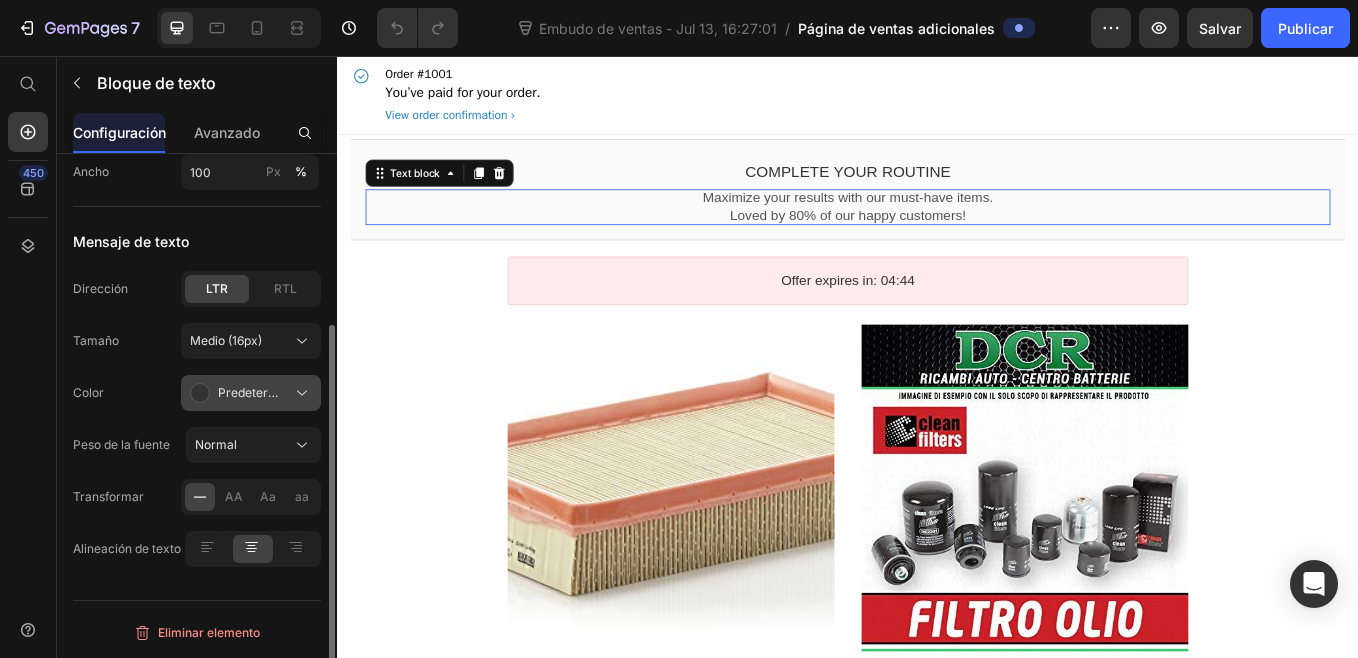 click 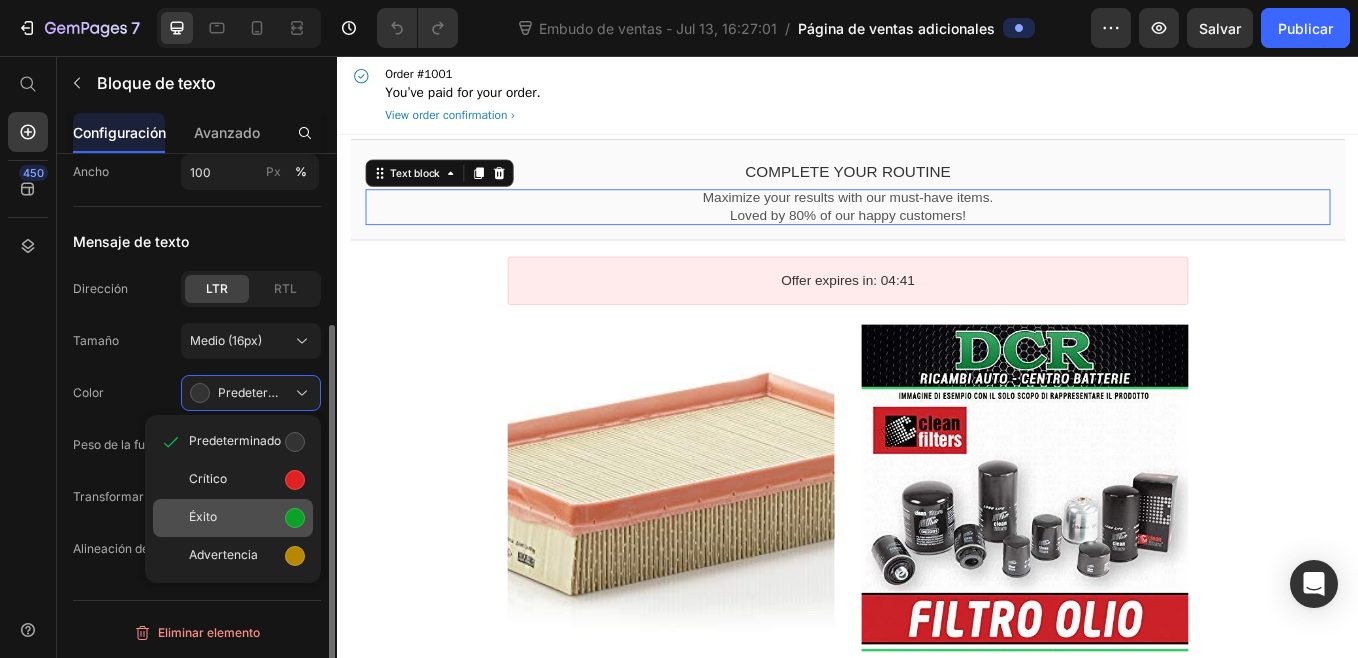 click 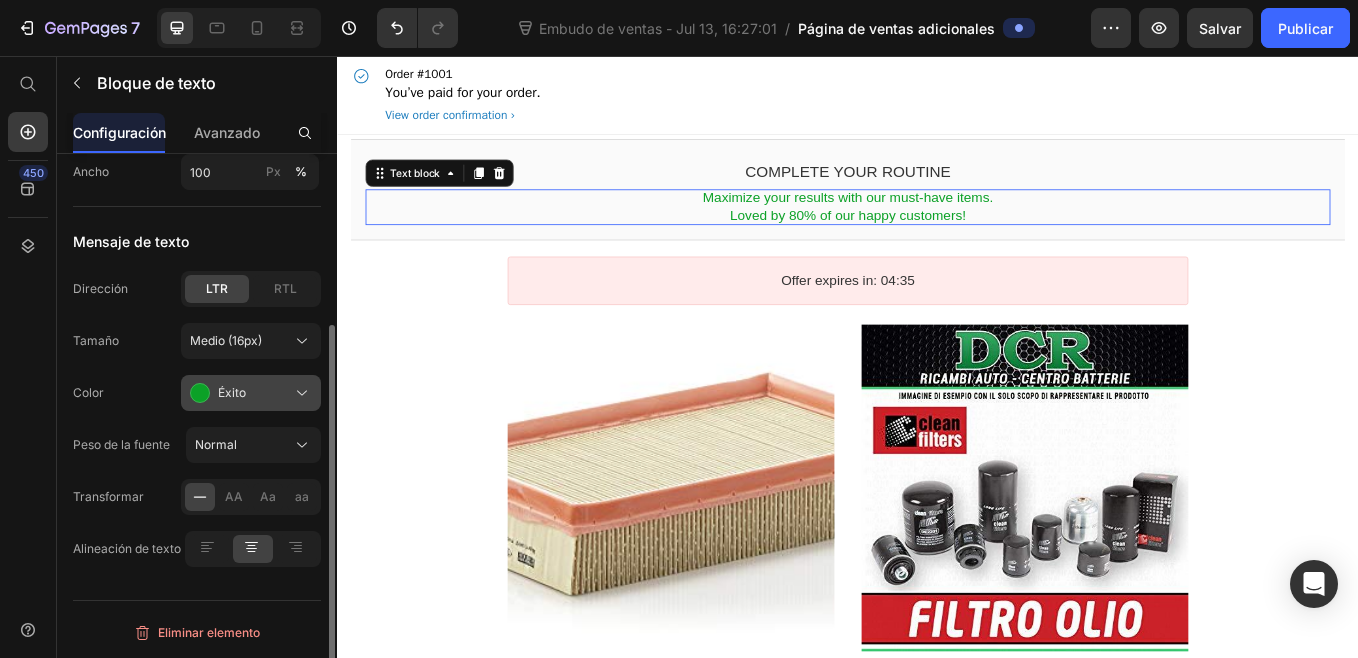 click 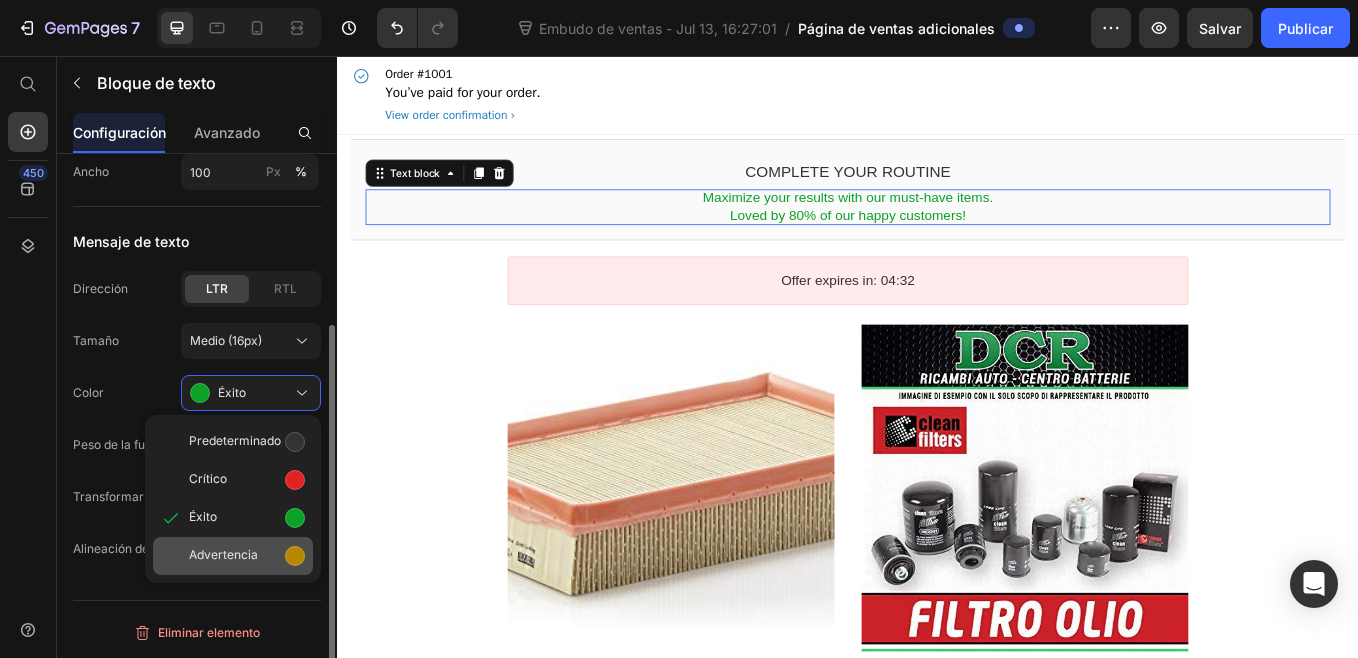 click 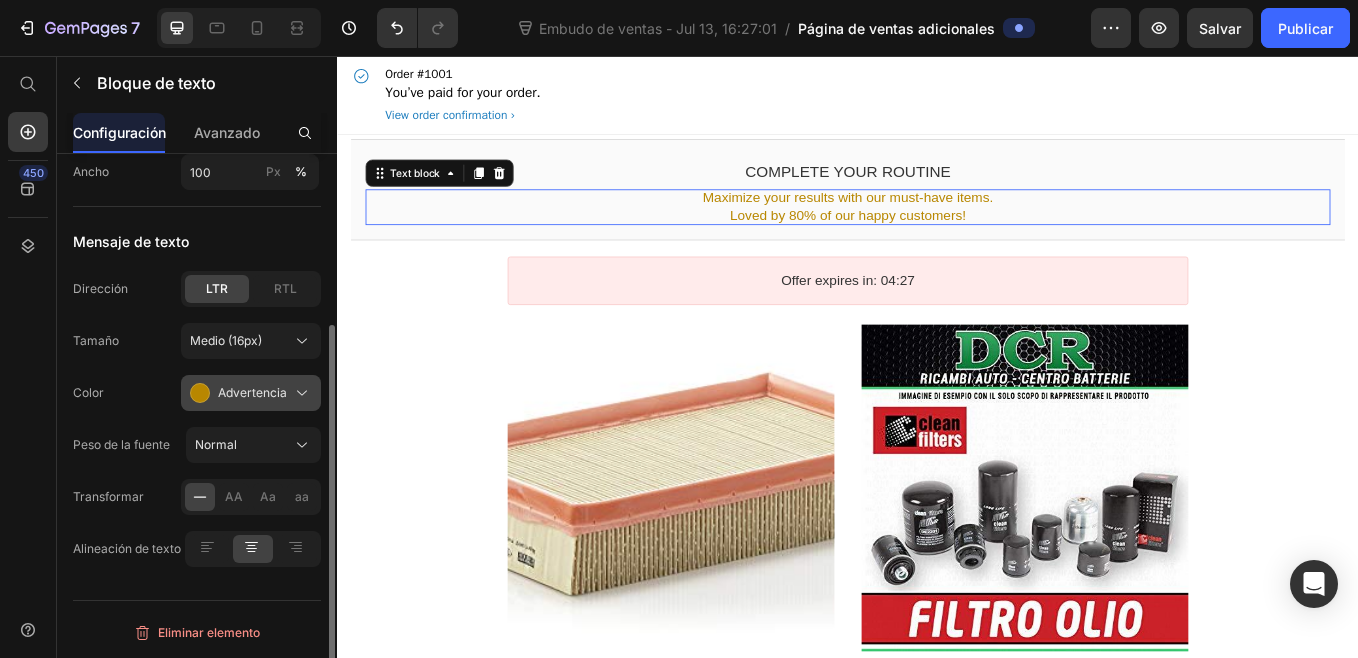 click 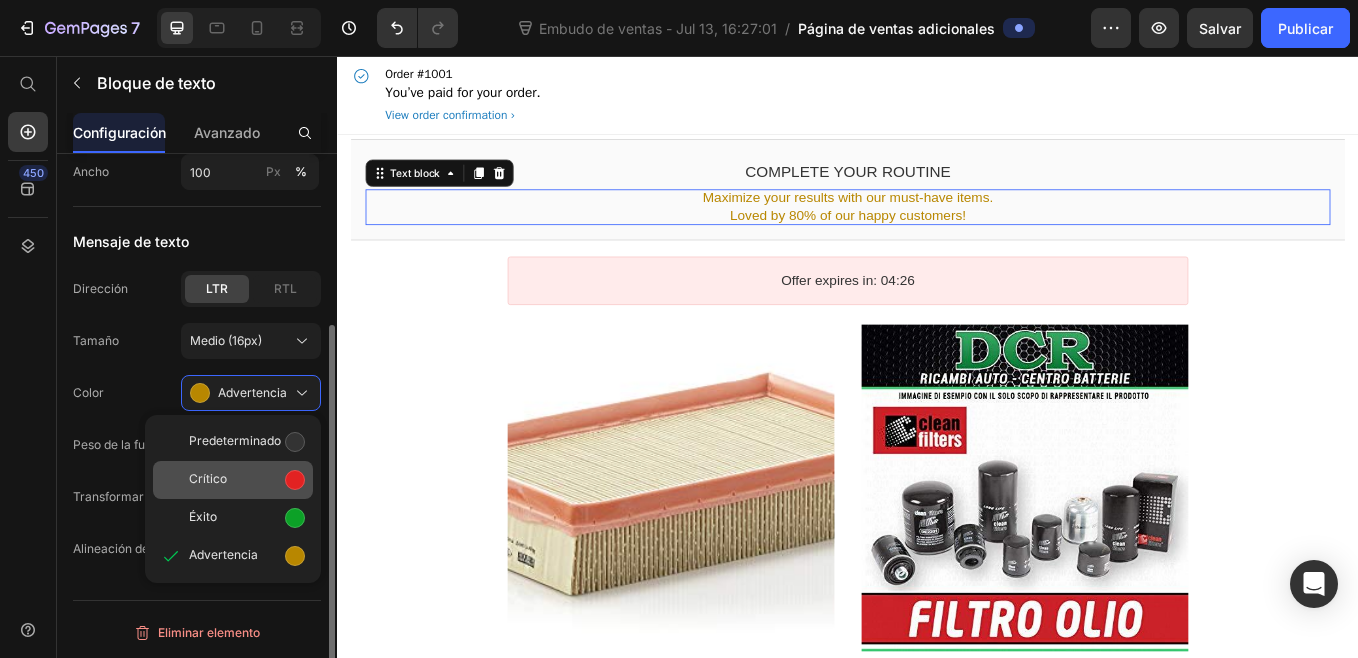 click 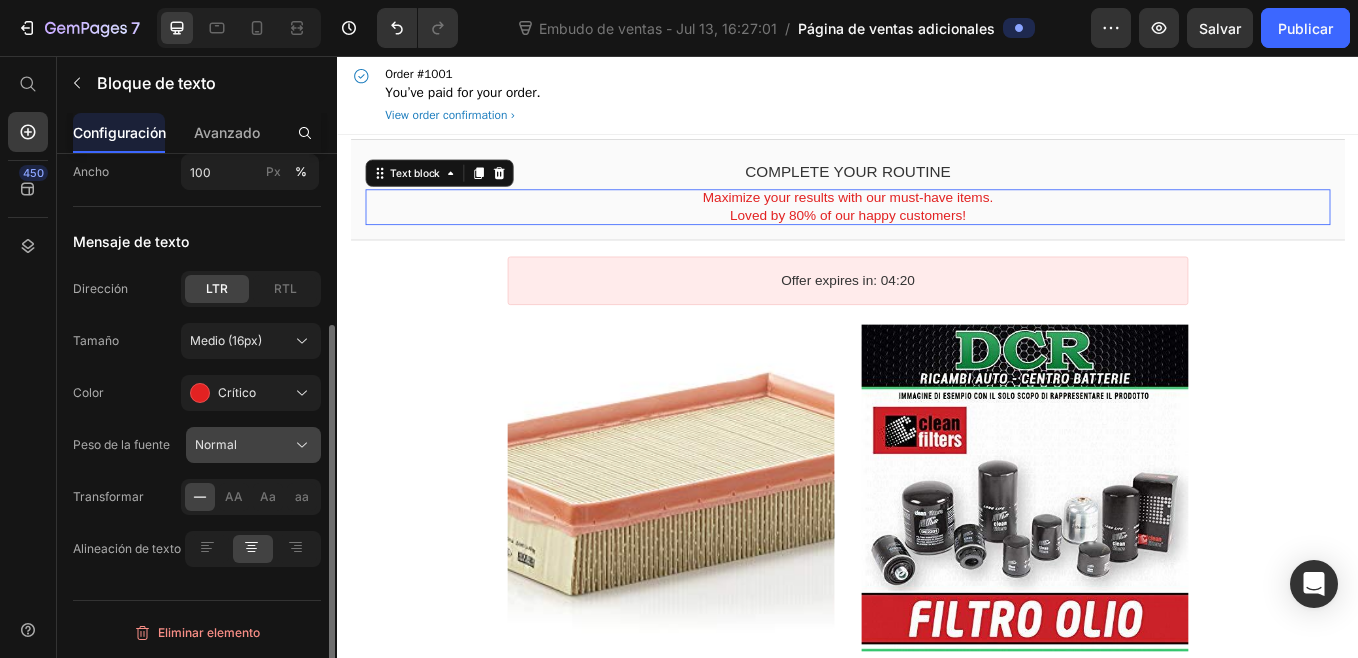 click 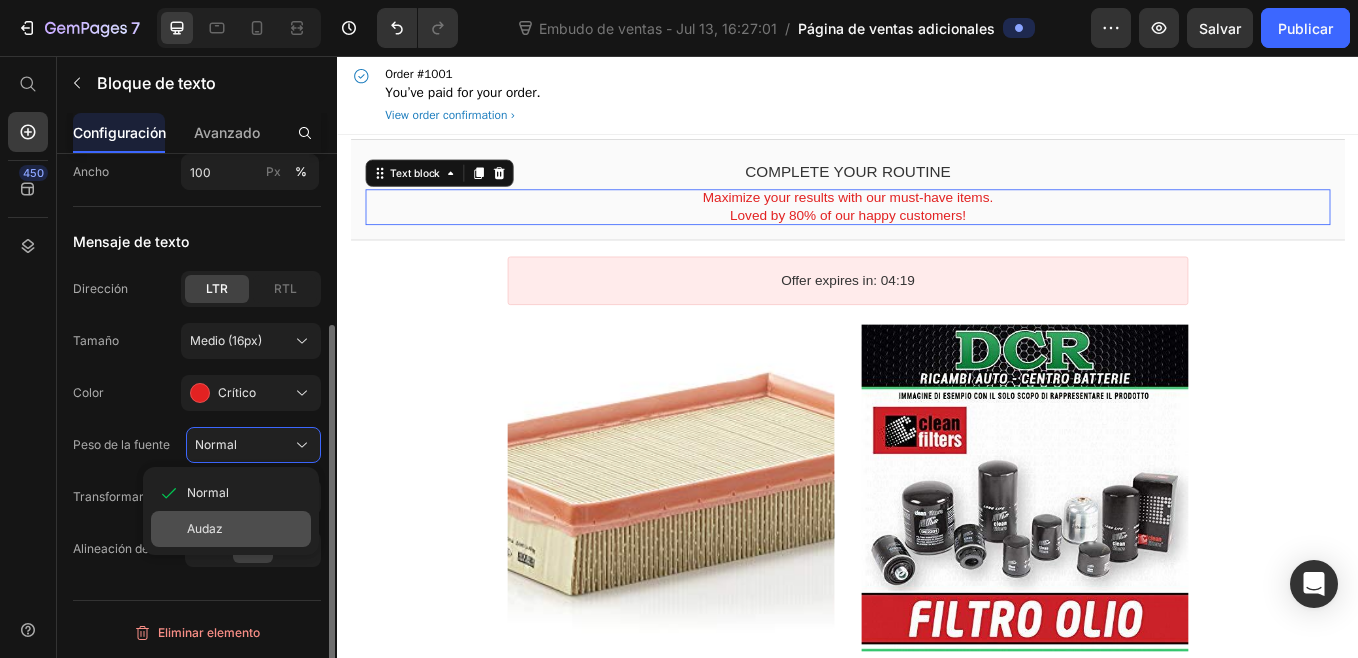 click on "Audaz" at bounding box center (245, 529) 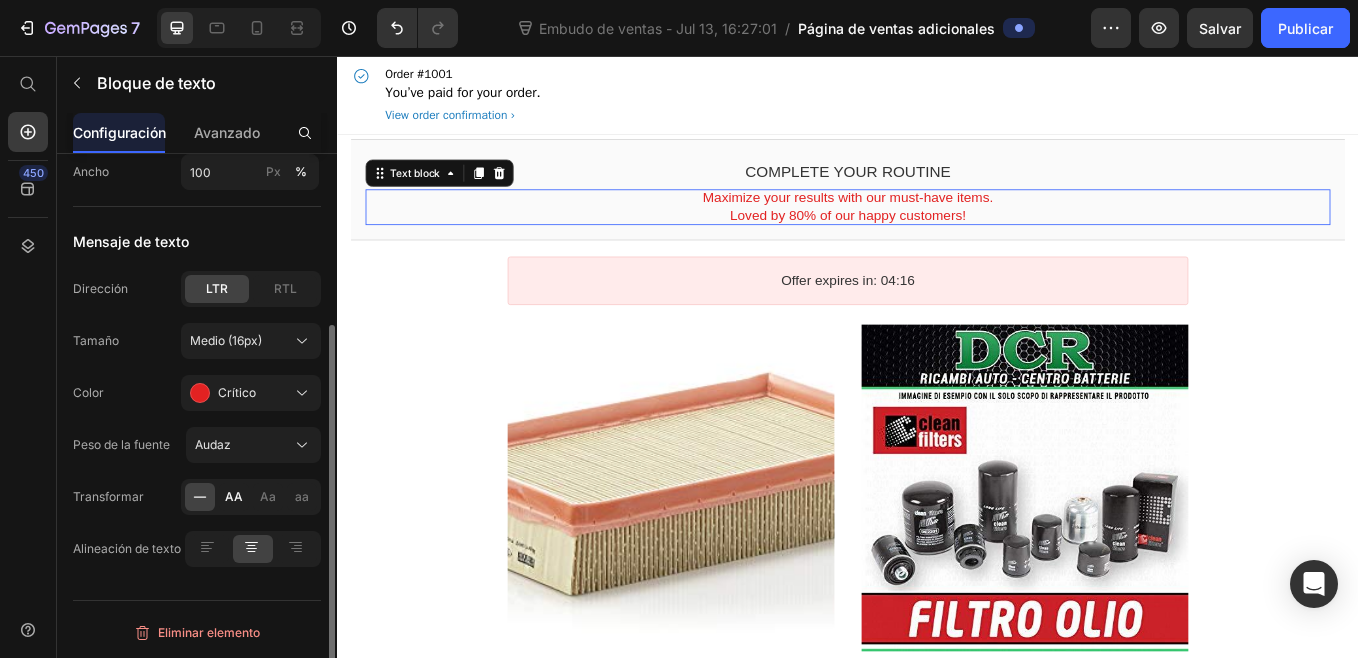 click on "AA" 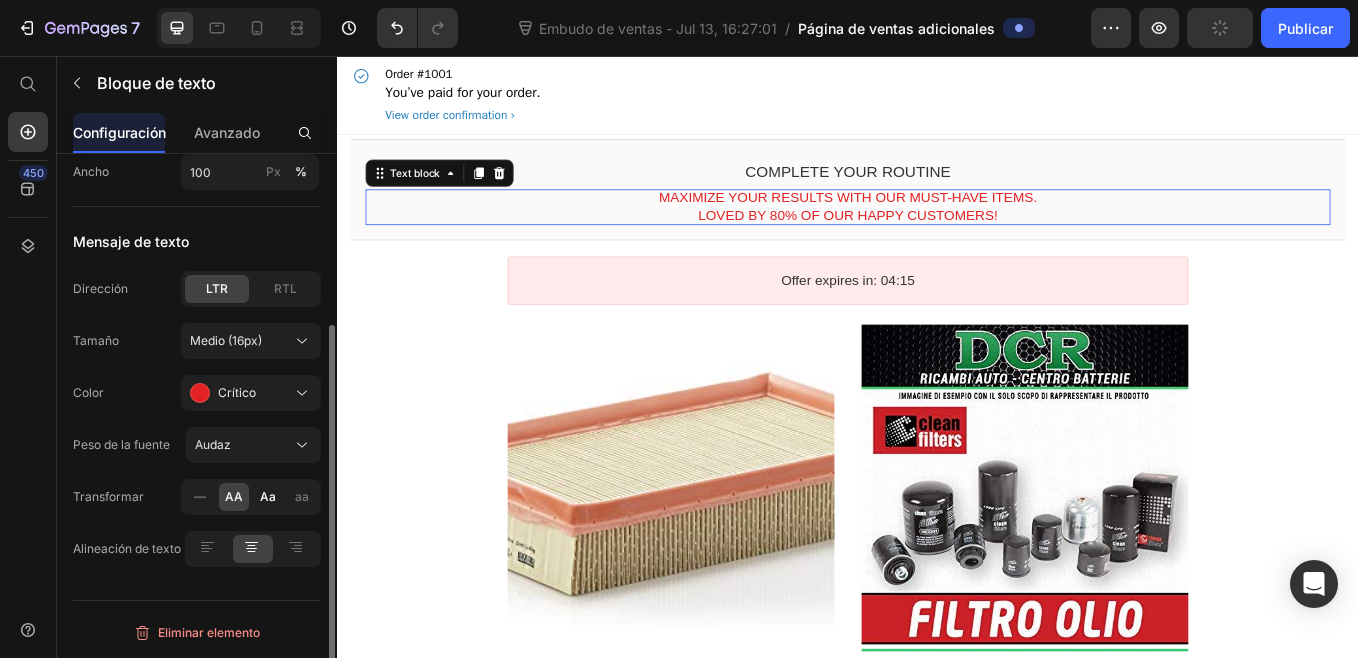 click on "Aa" 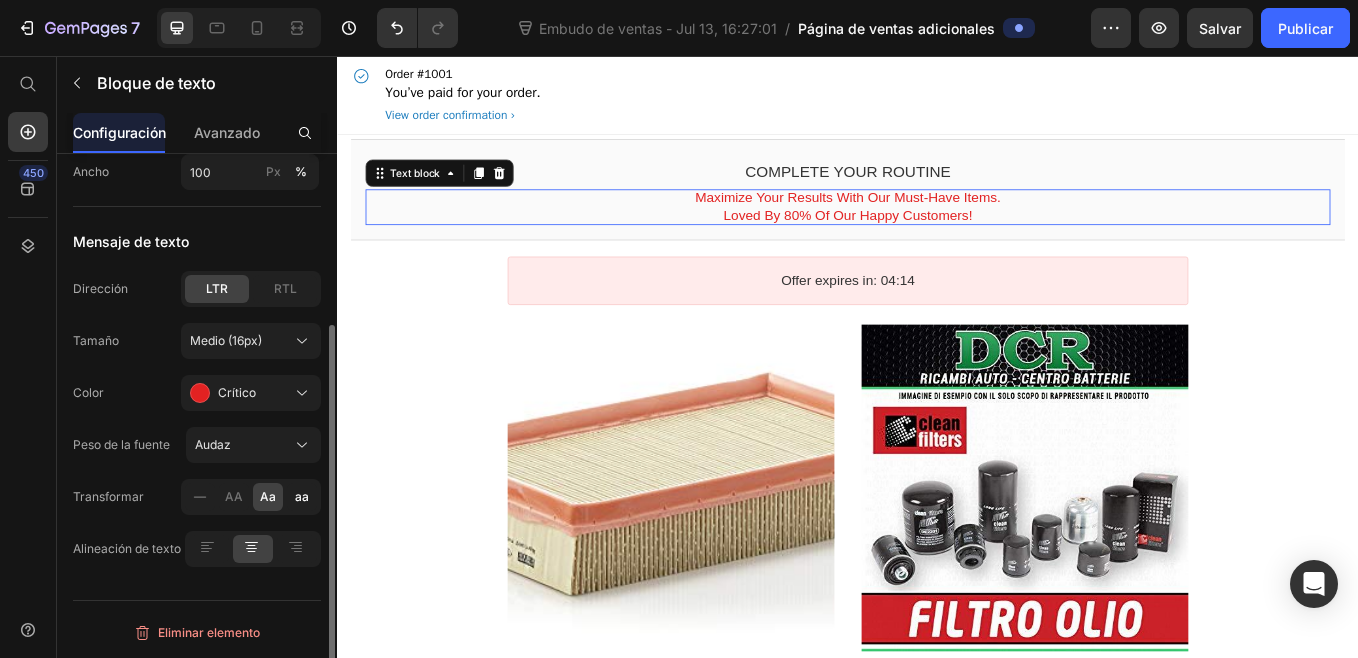 click on "aa" 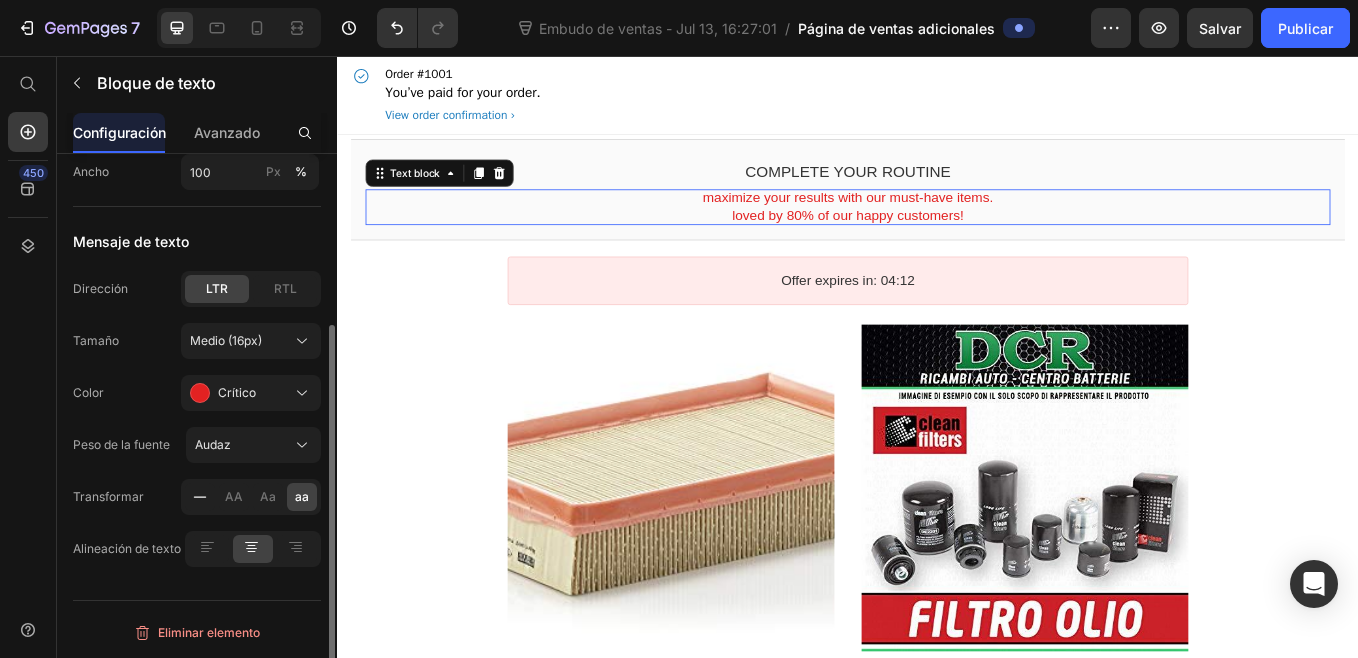 click 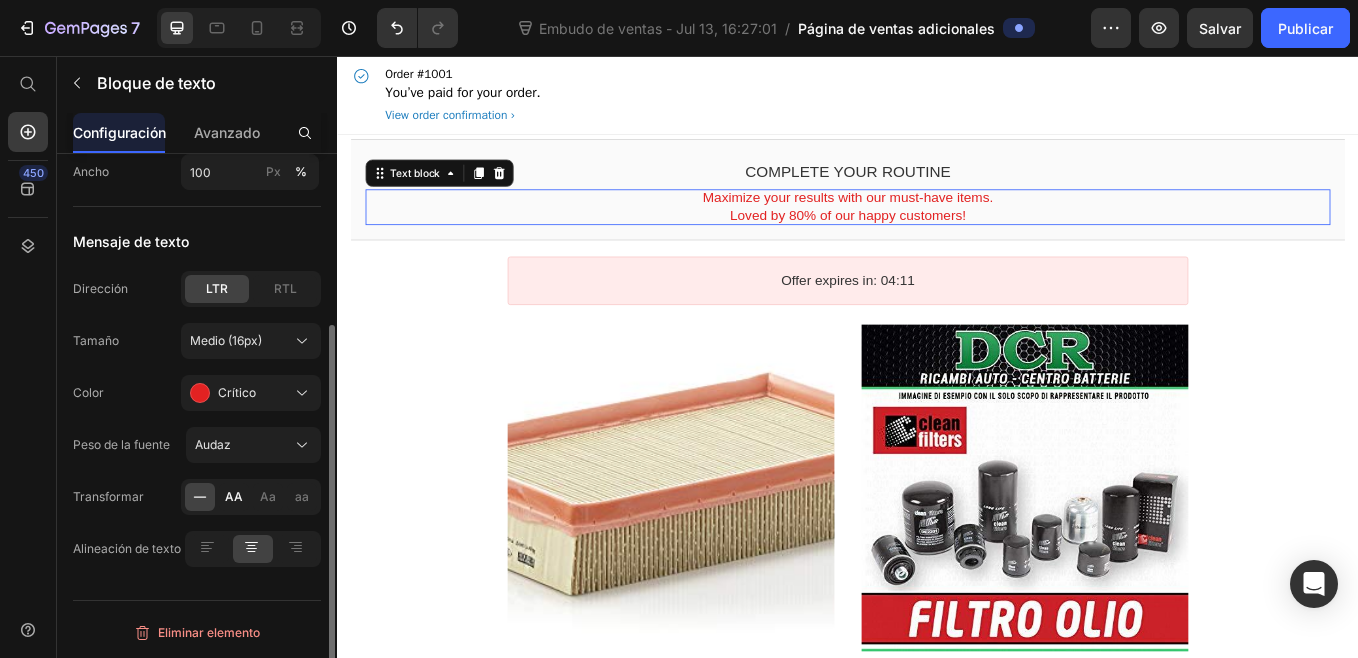 click on "AA" 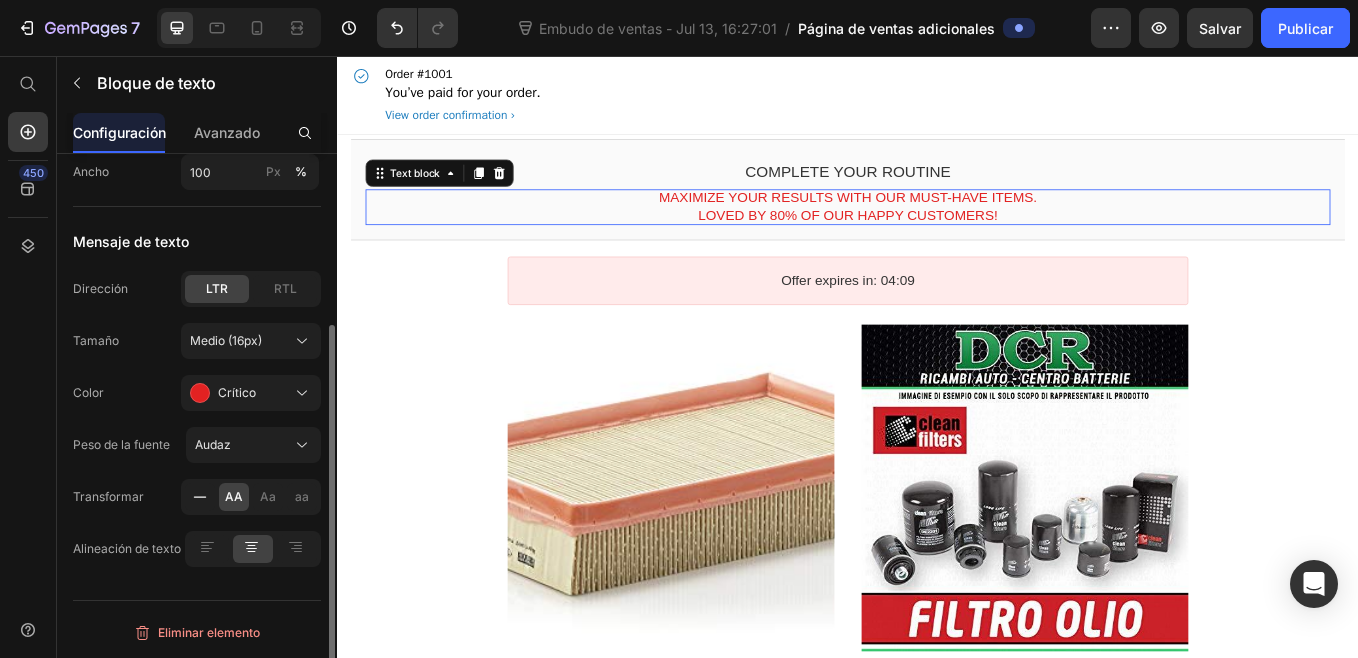 click 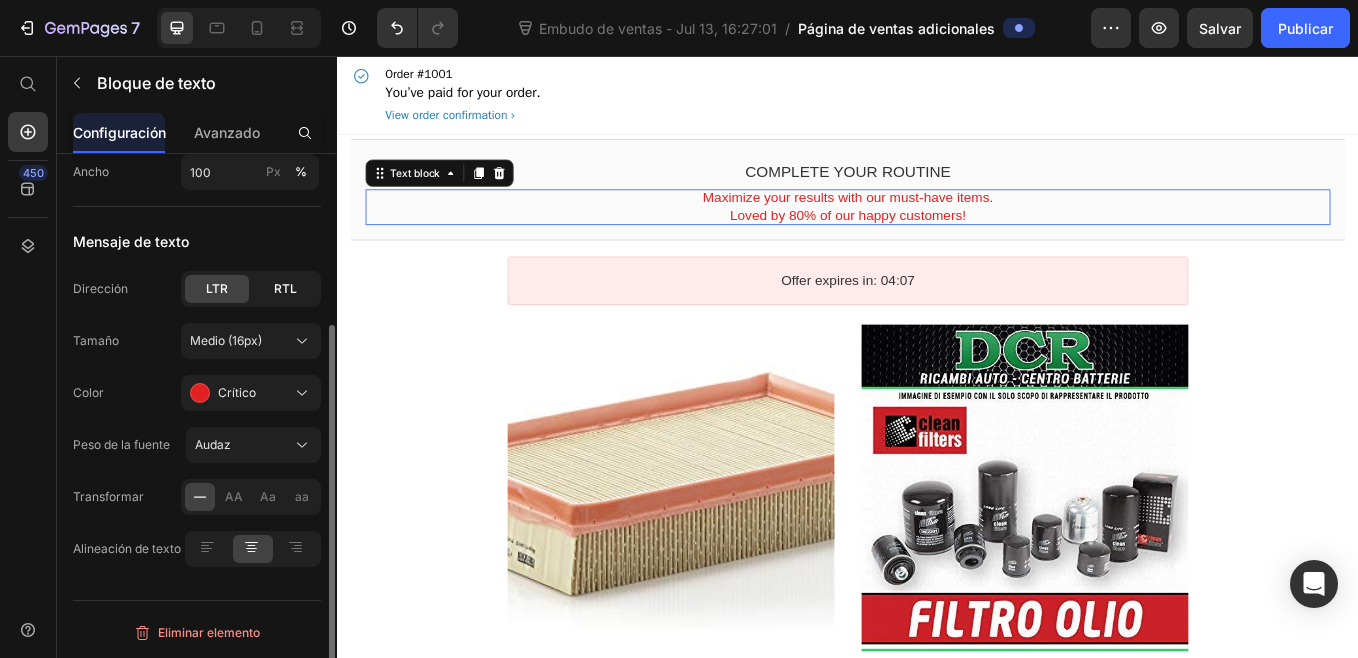 click on "RTL" 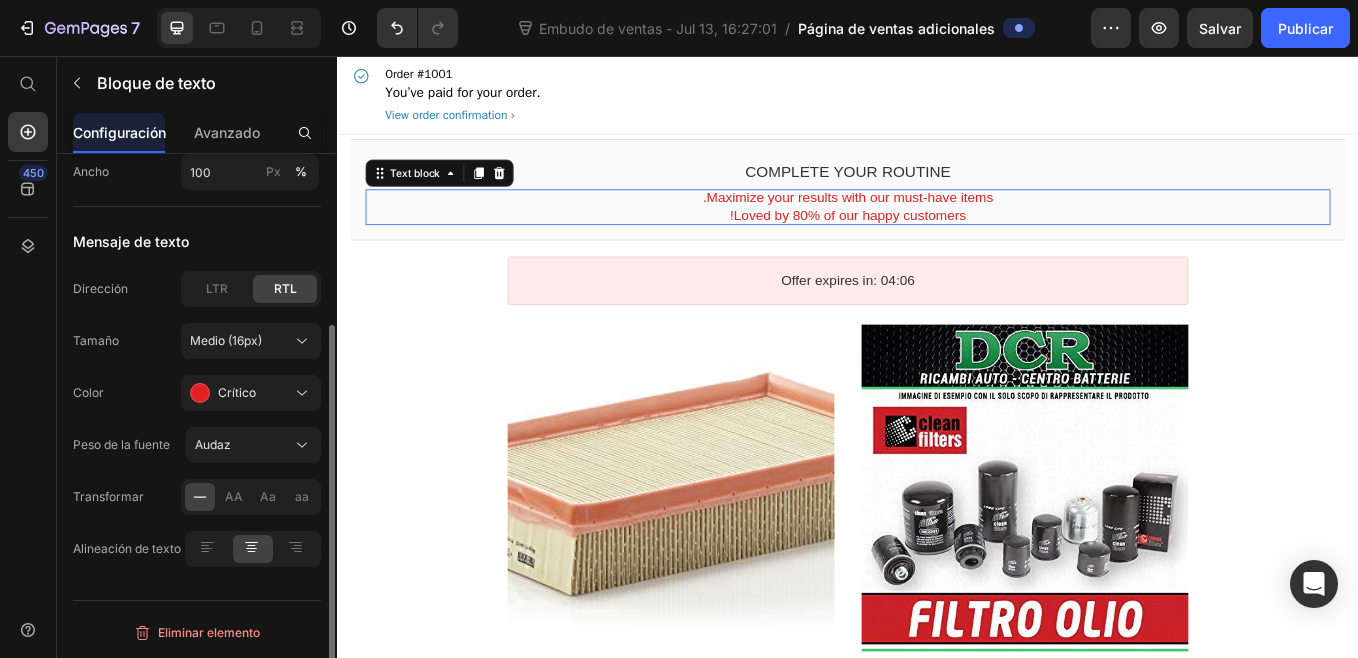 click on "RTL" 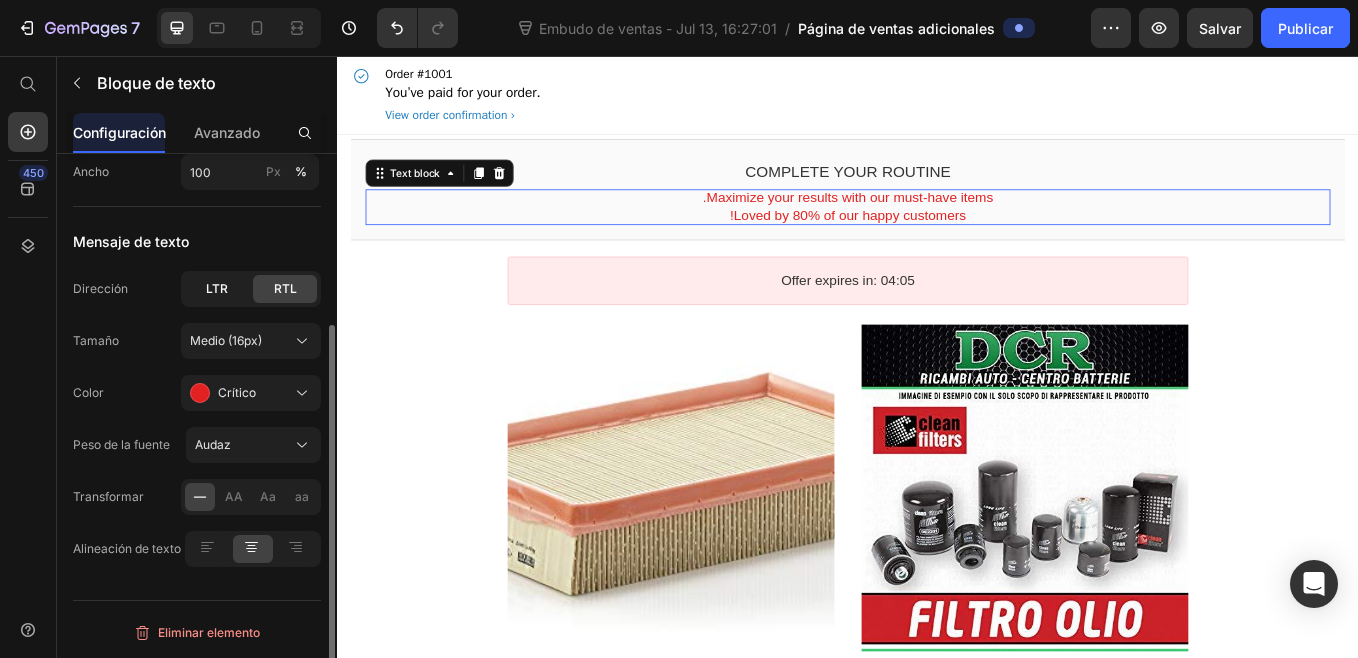 click on "LTR" 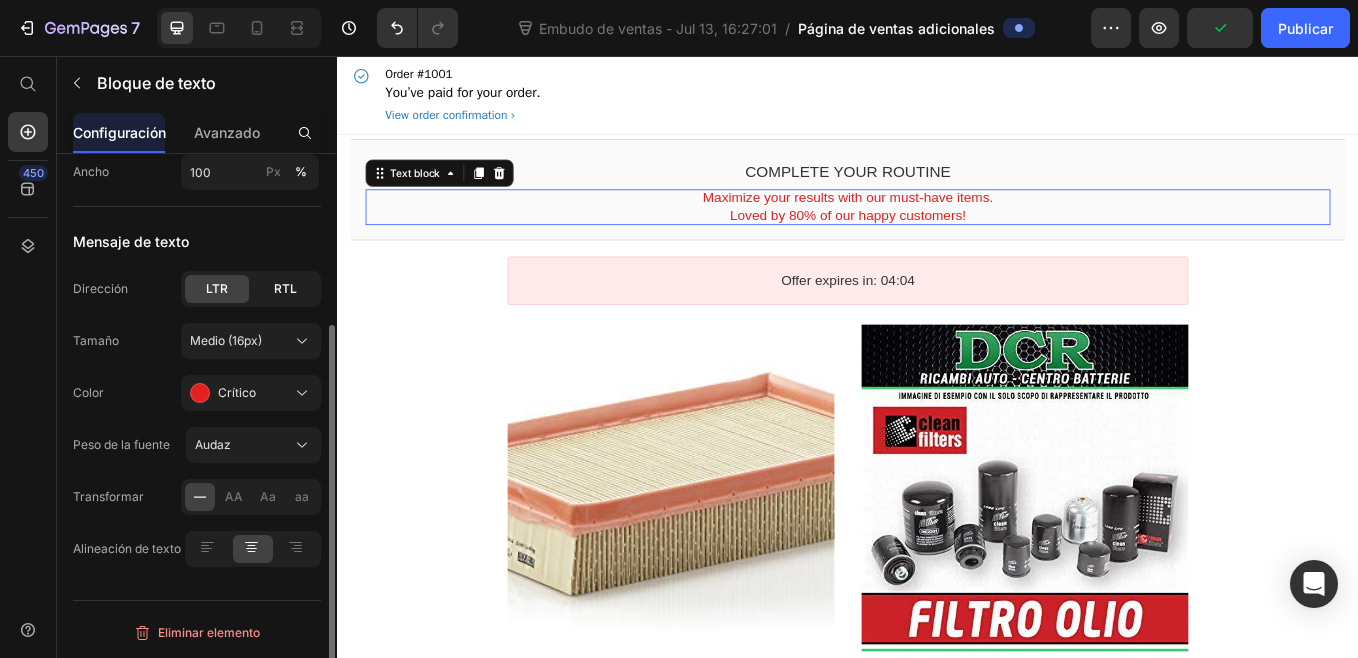 click on "RTL" 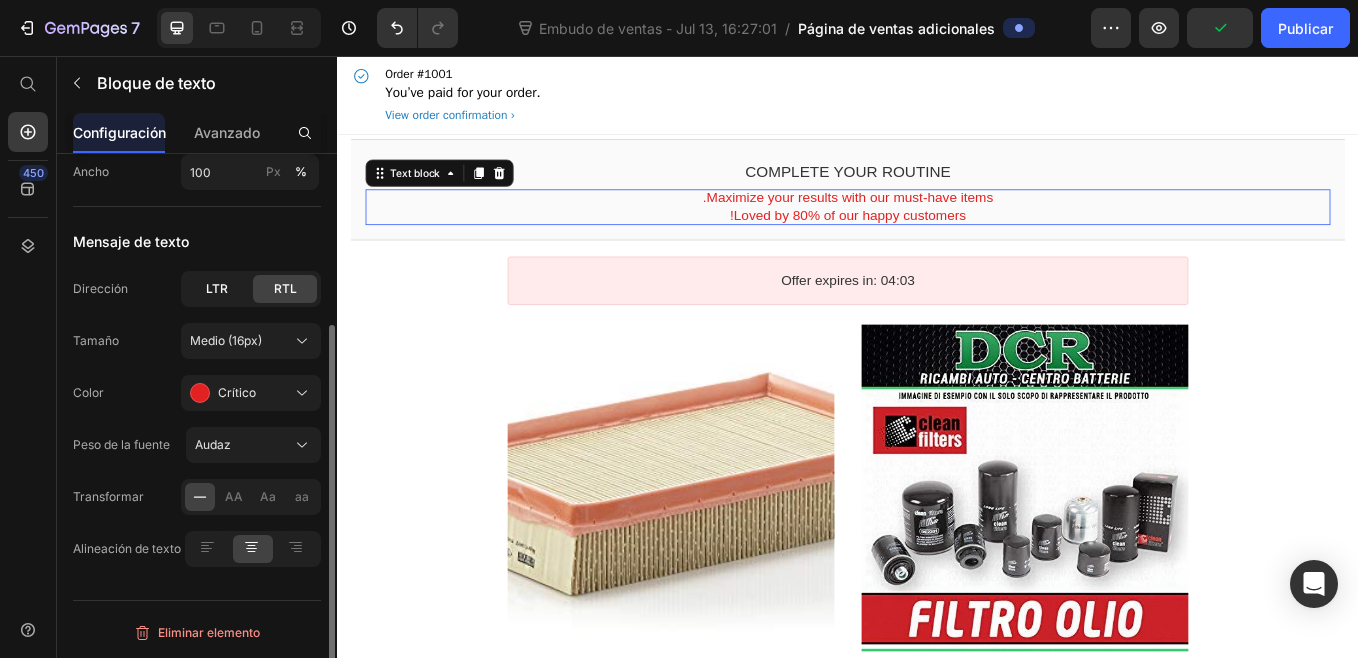 click on "LTR" 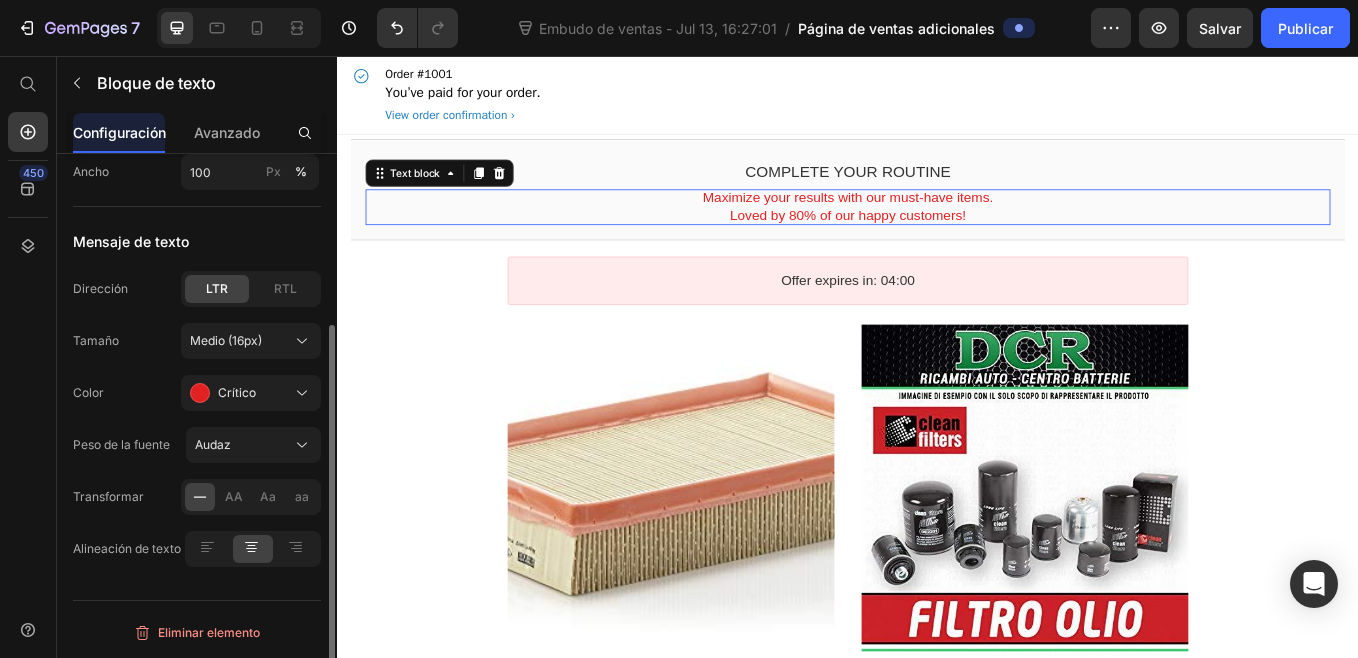 scroll, scrollTop: 45, scrollLeft: 0, axis: vertical 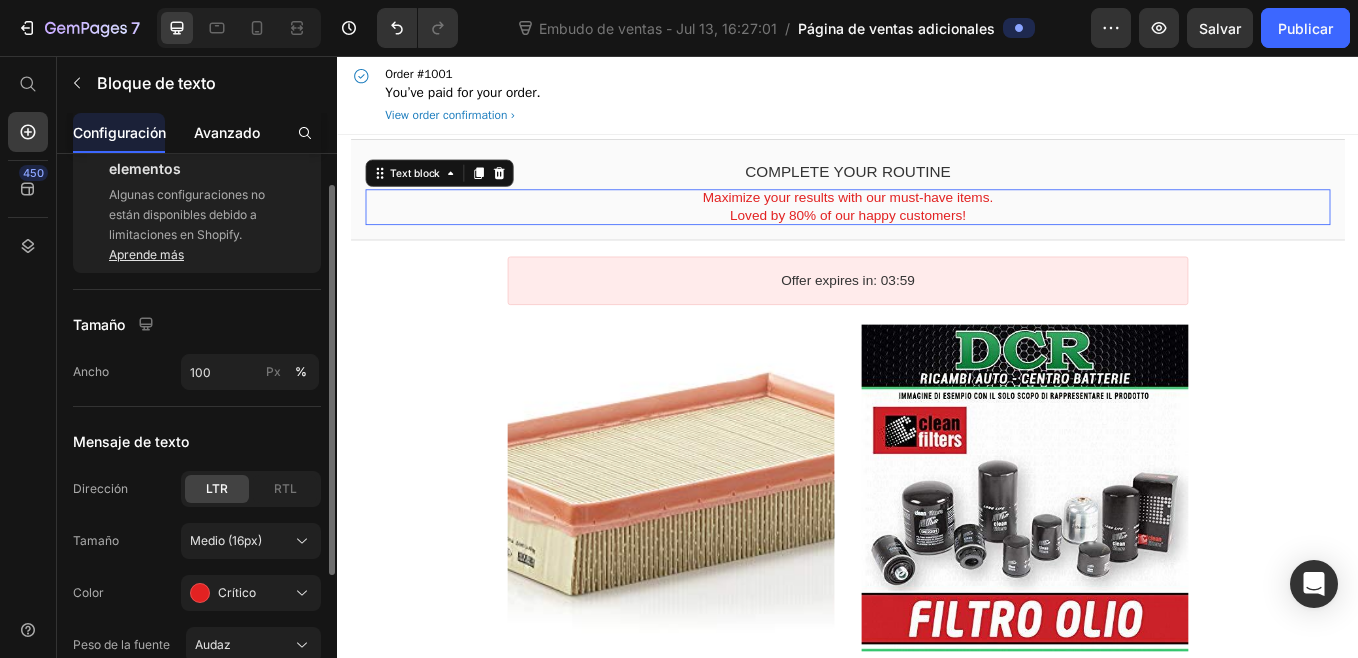 click on "Avanzado" at bounding box center (227, 132) 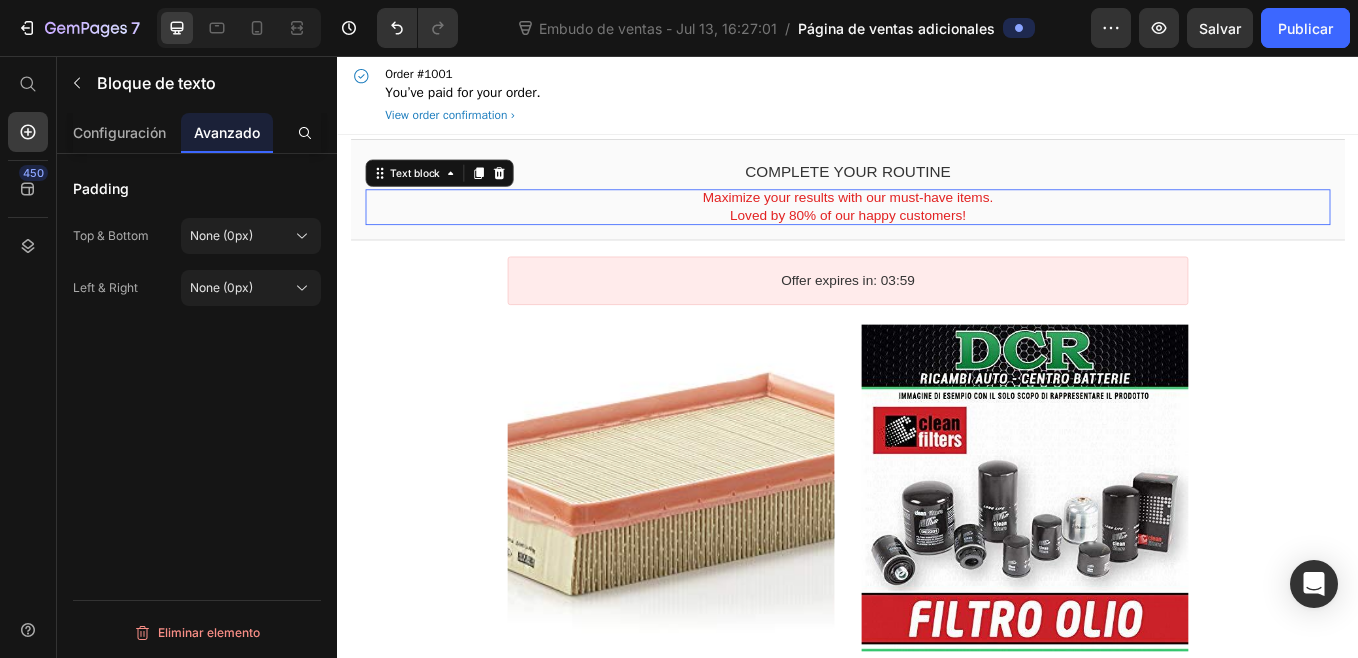 scroll, scrollTop: 0, scrollLeft: 0, axis: both 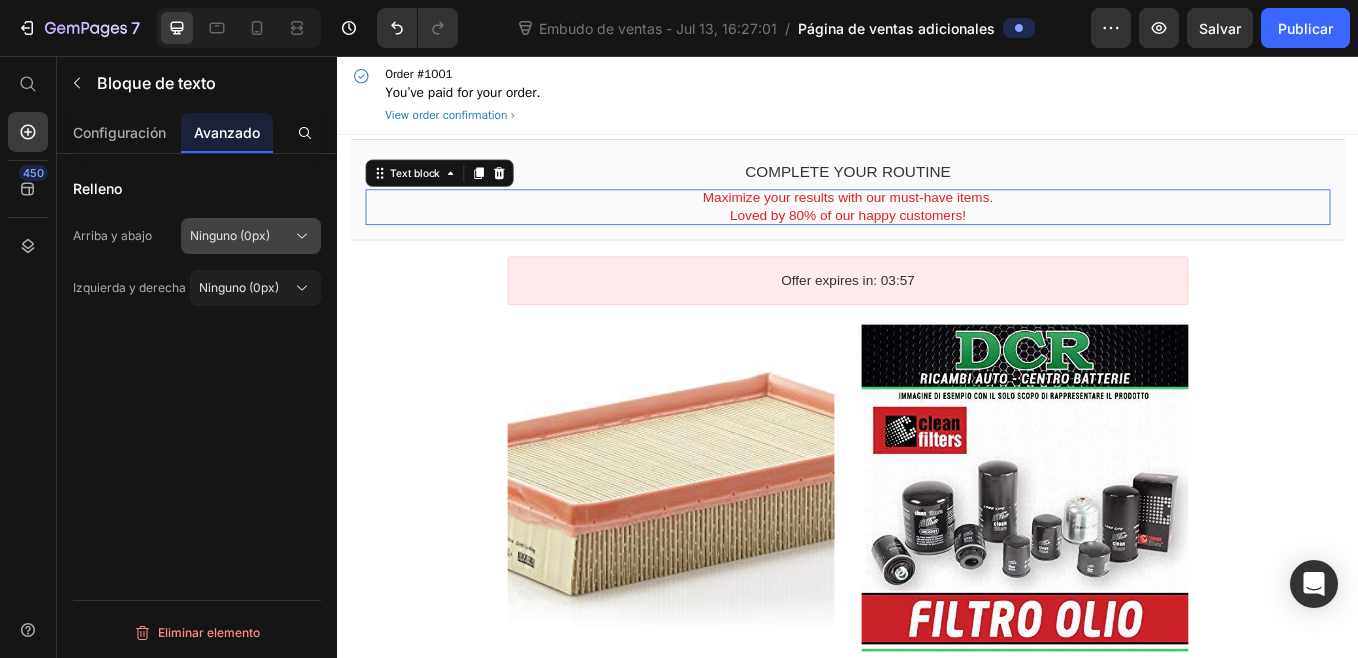 click 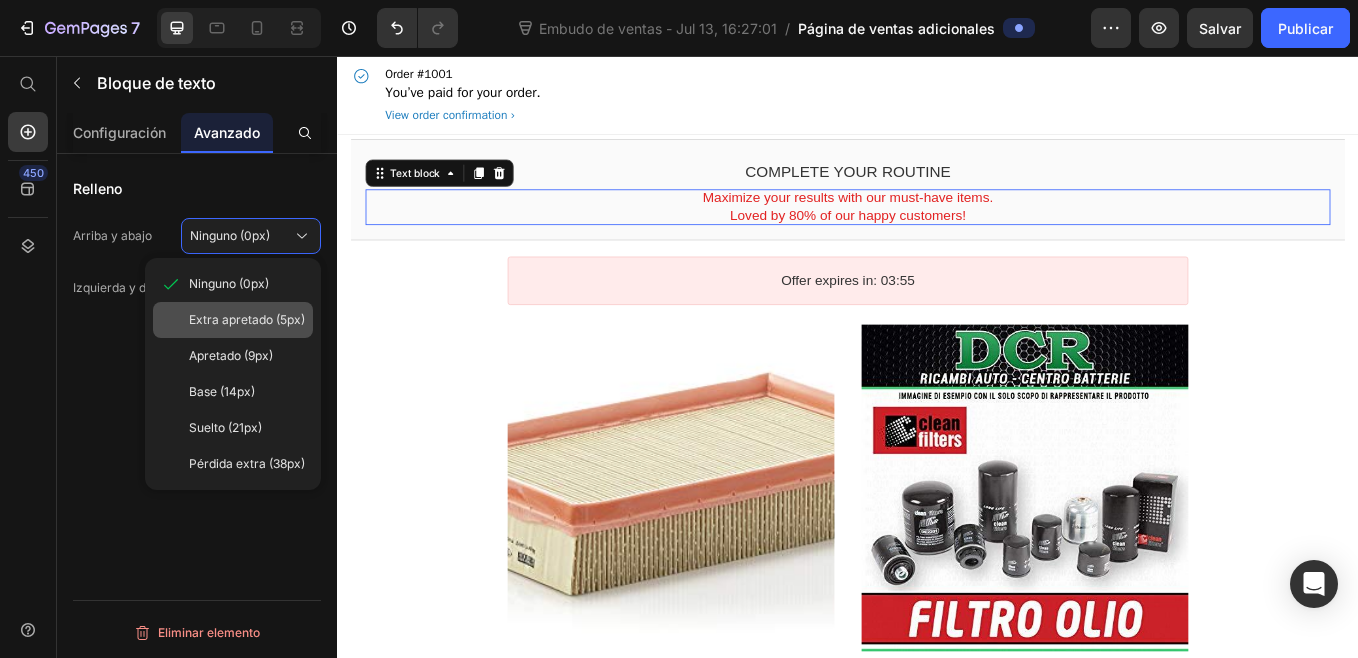 click on "Extra apretado (5px)" at bounding box center [247, 320] 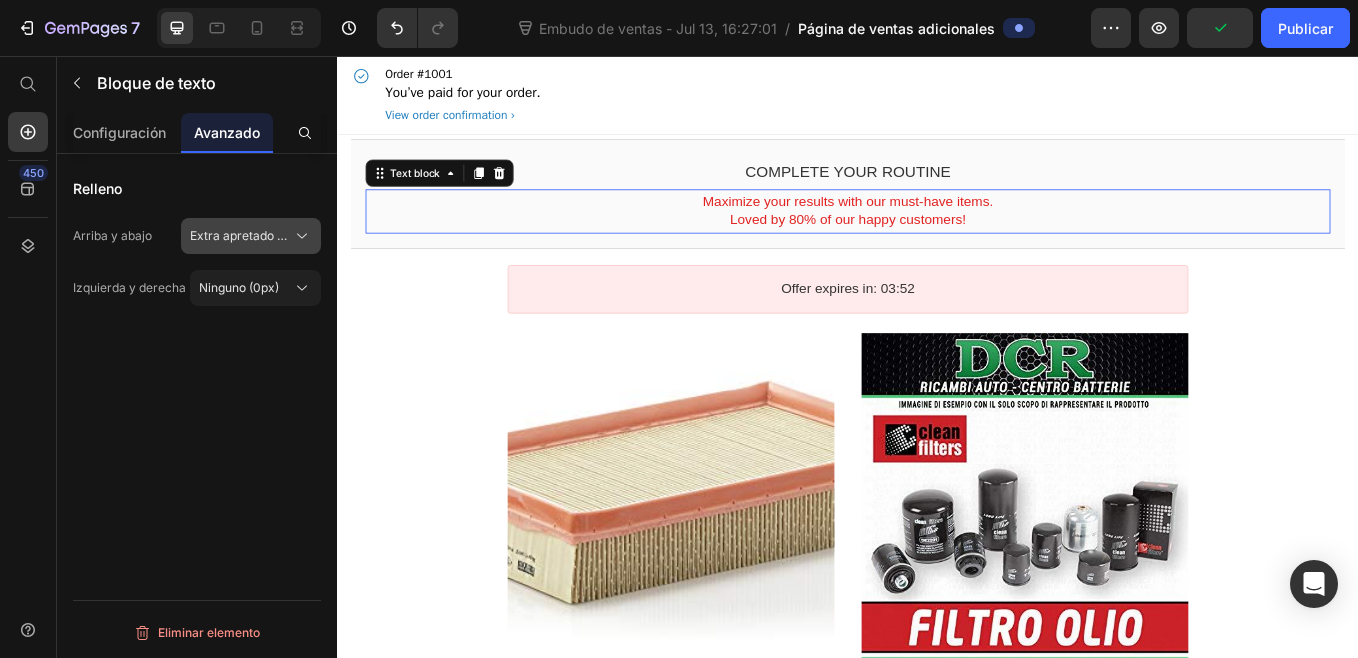 click 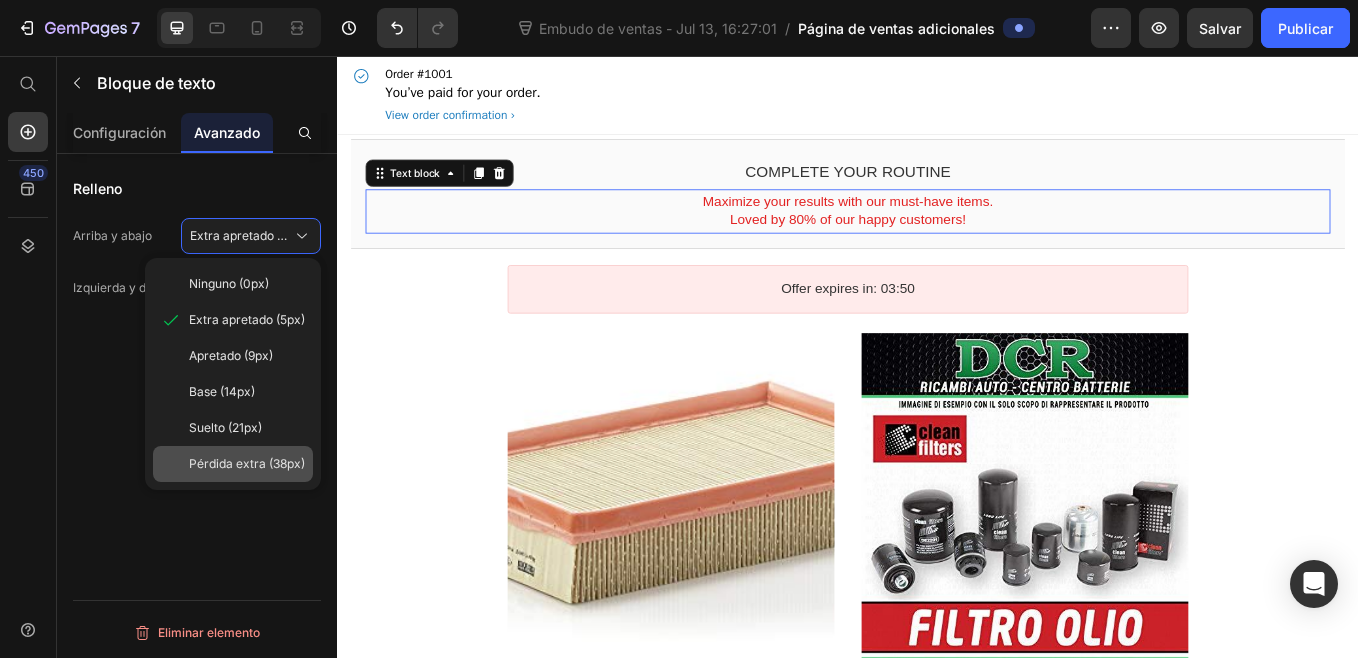 click on "Pérdida extra (38px)" at bounding box center [247, 464] 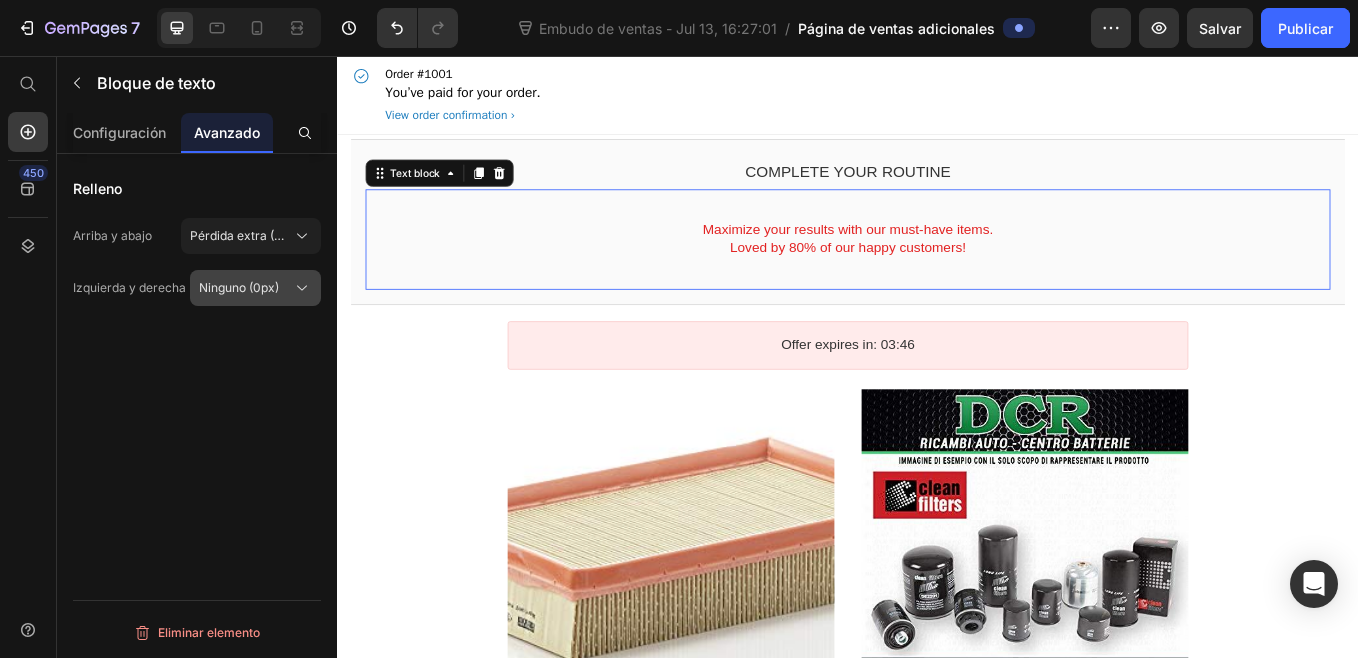 click 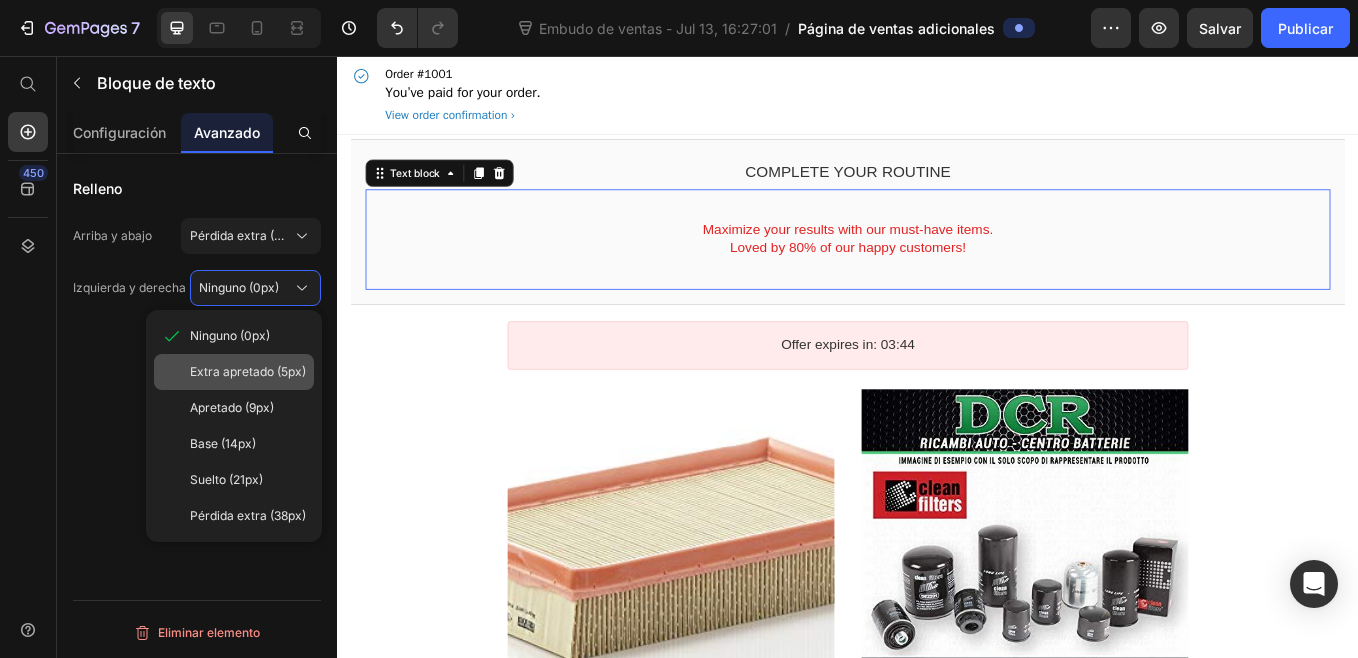 click on "Extra apretado (5px)" at bounding box center (248, 372) 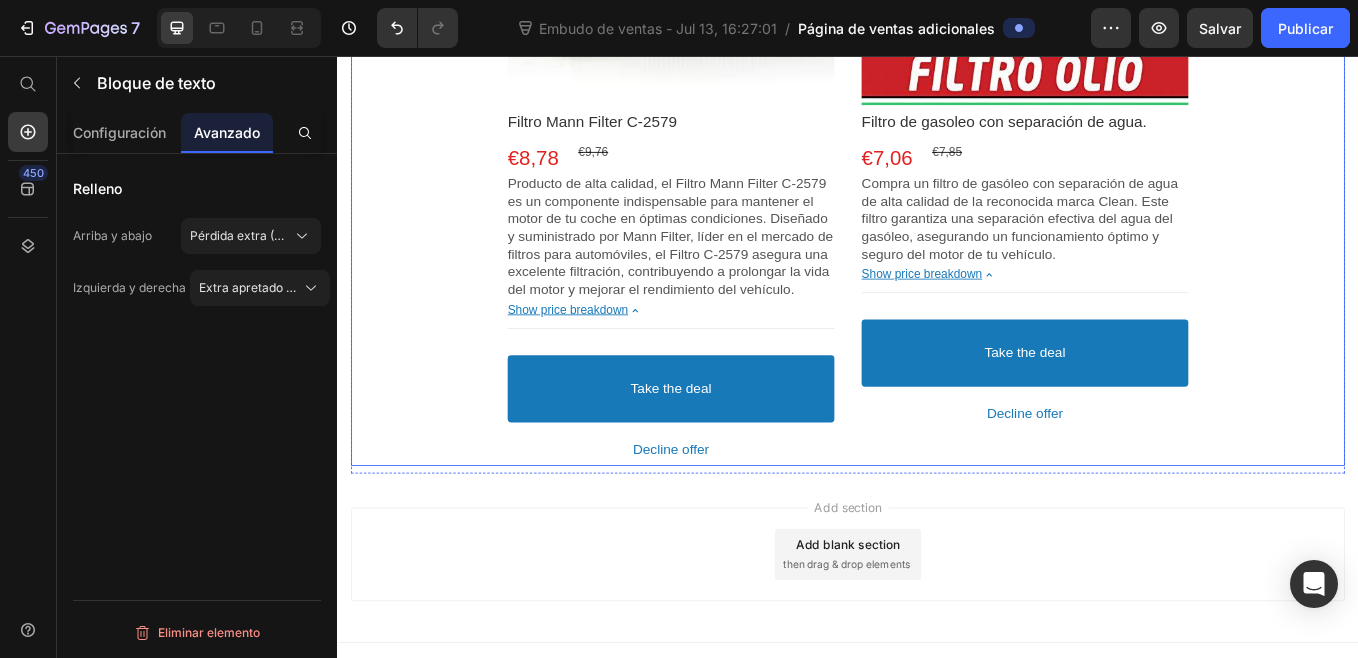 scroll, scrollTop: 777, scrollLeft: 0, axis: vertical 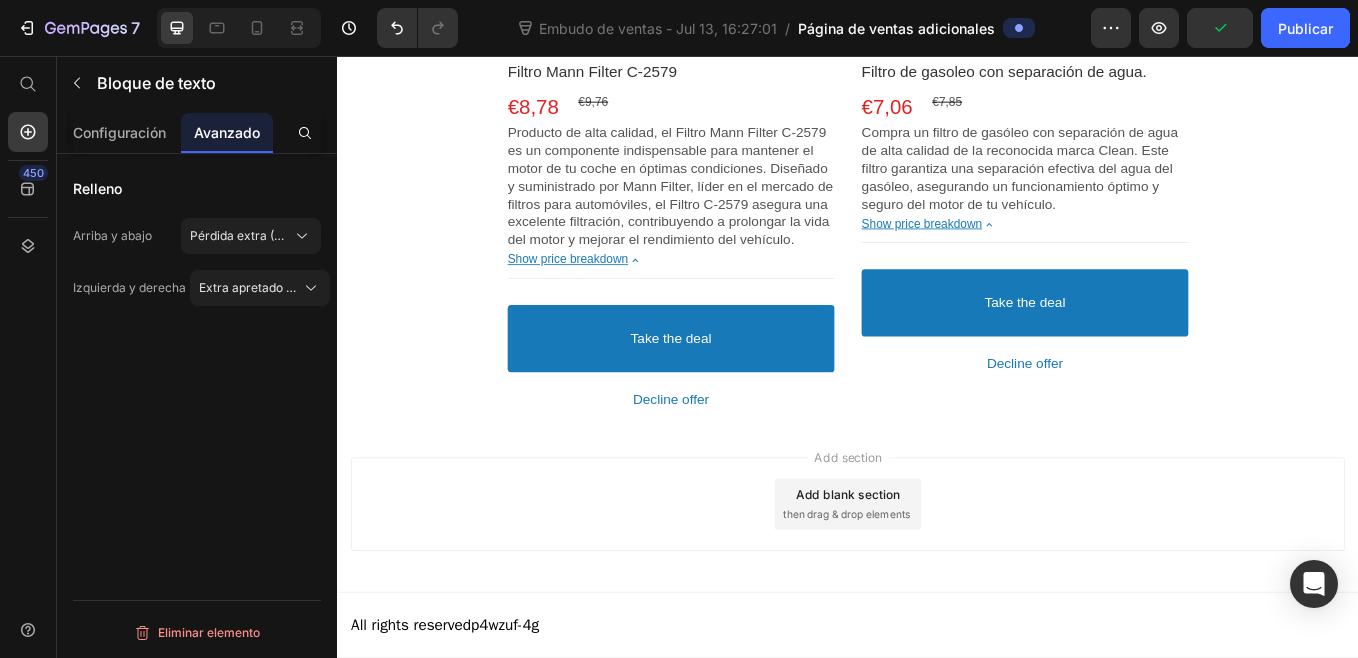 click on "Add blank section then drag & drop elements" at bounding box center [937, 583] 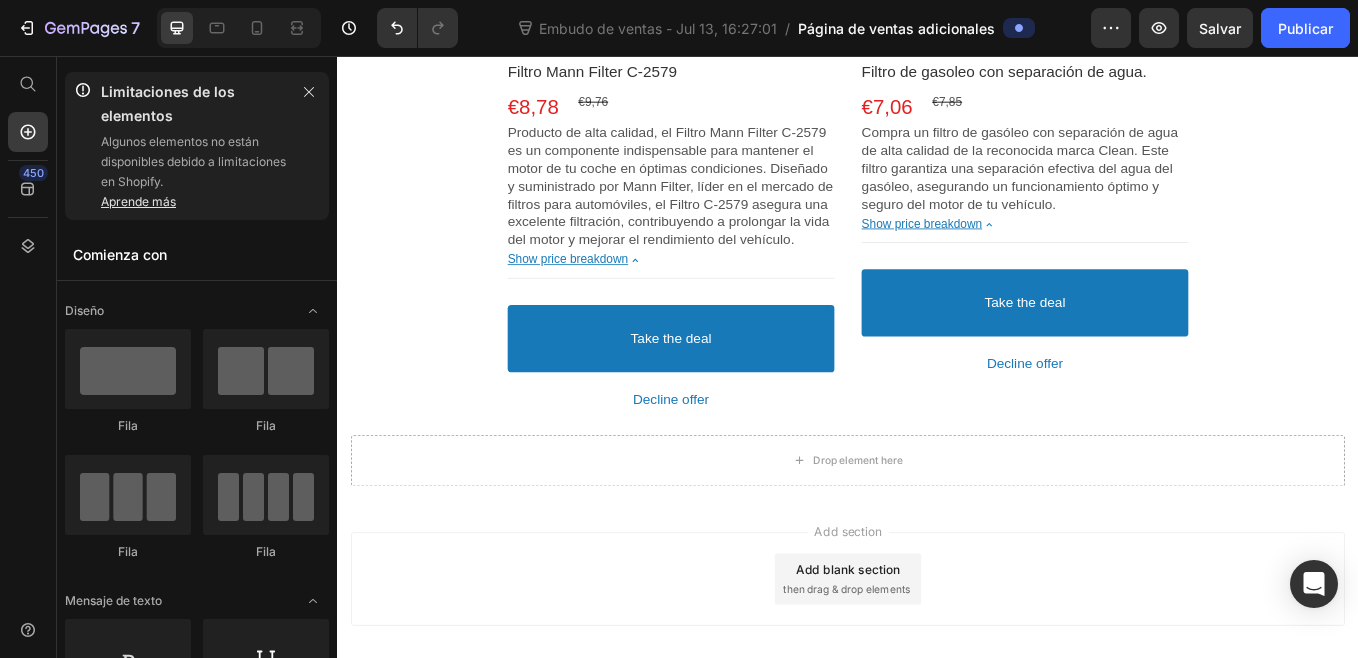 click on "Add blank section" at bounding box center [937, 659] 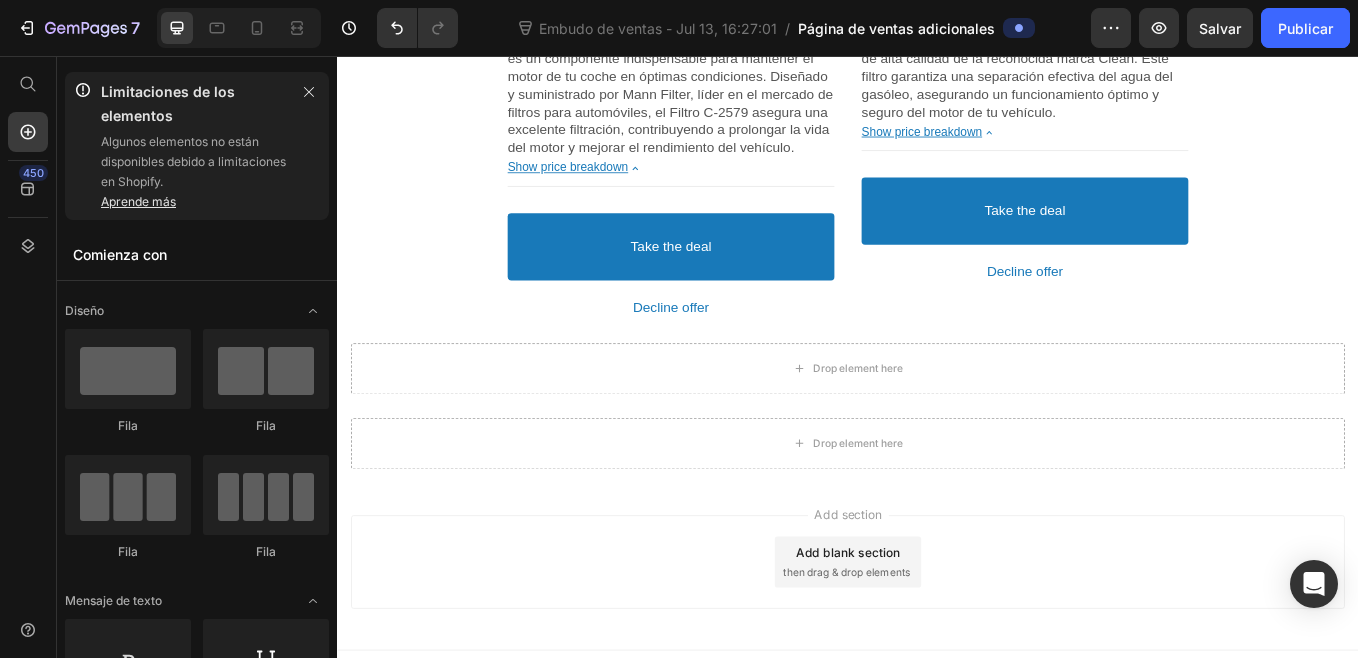 scroll, scrollTop: 953, scrollLeft: 0, axis: vertical 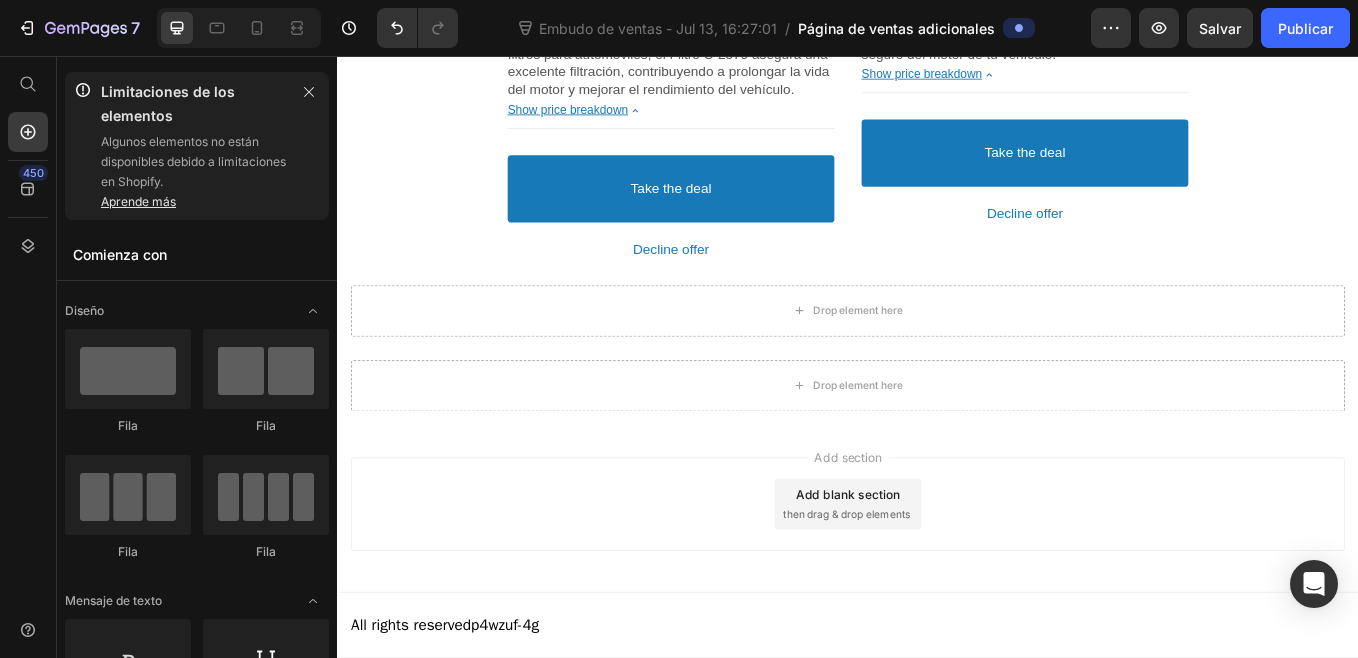 click on "Add section Add blank section then drag & drop elements" at bounding box center [937, 583] 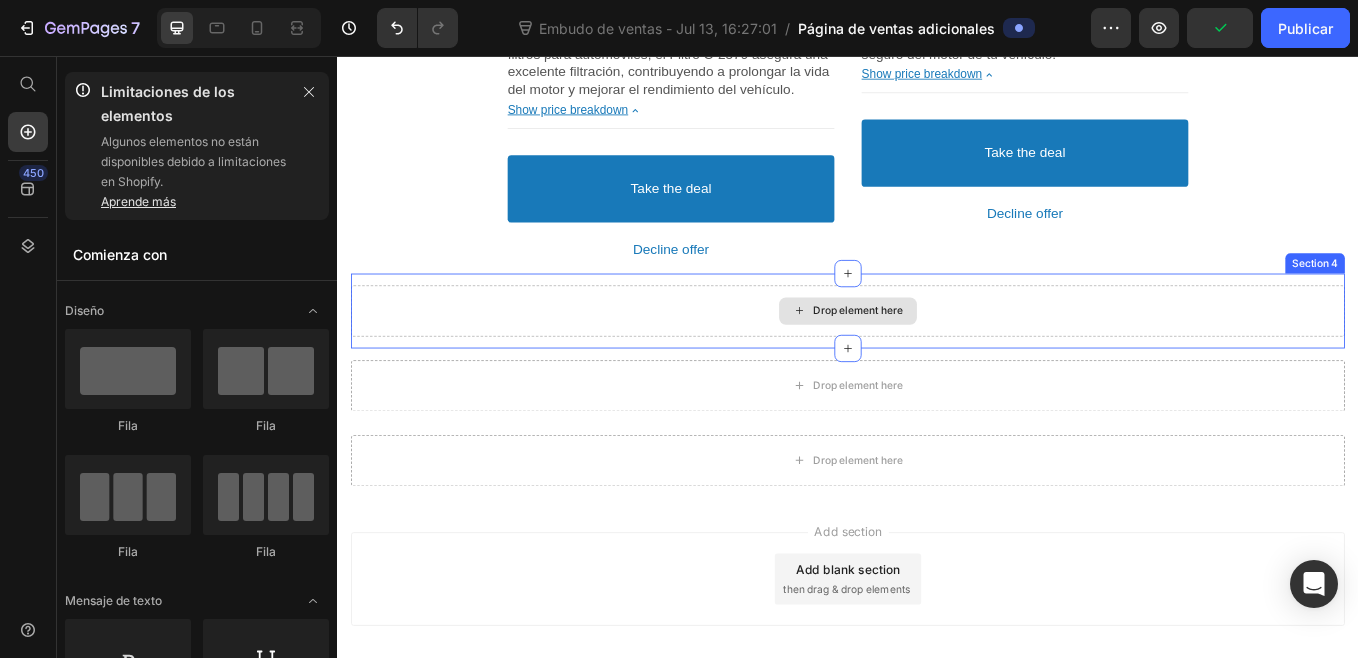 click on "Drop element here" at bounding box center (949, 356) 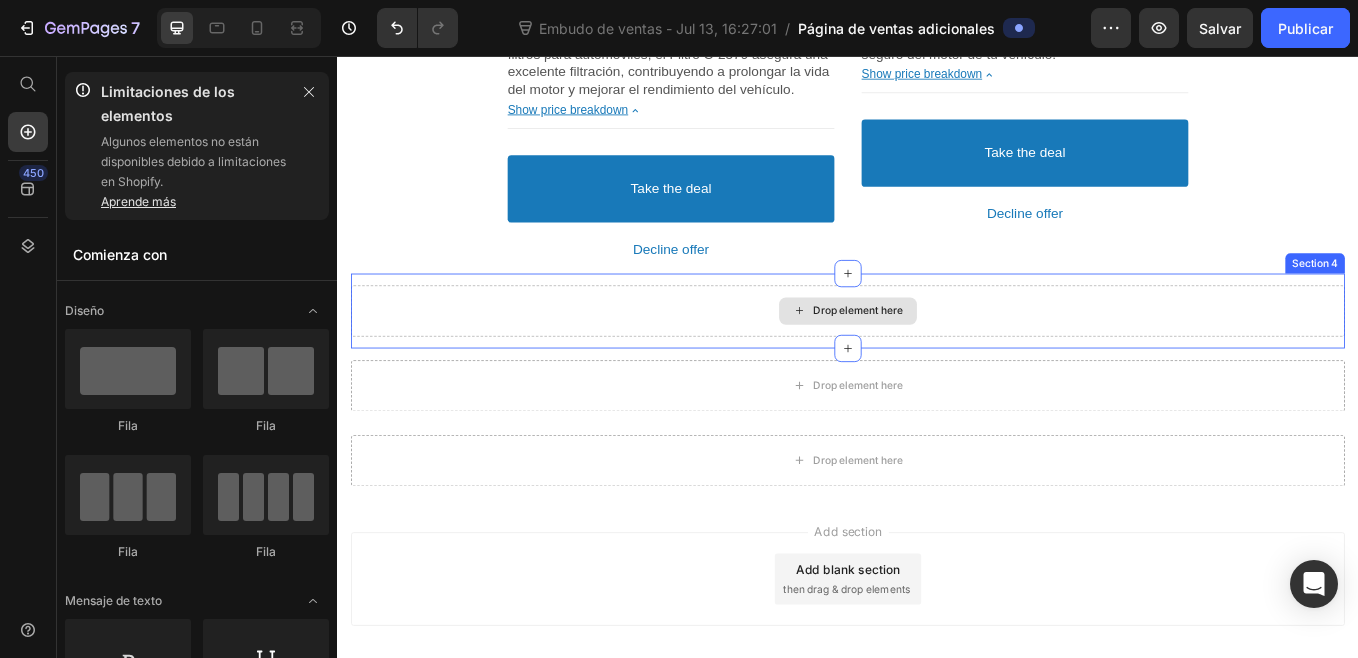 click on "Drop element here" at bounding box center [937, 356] 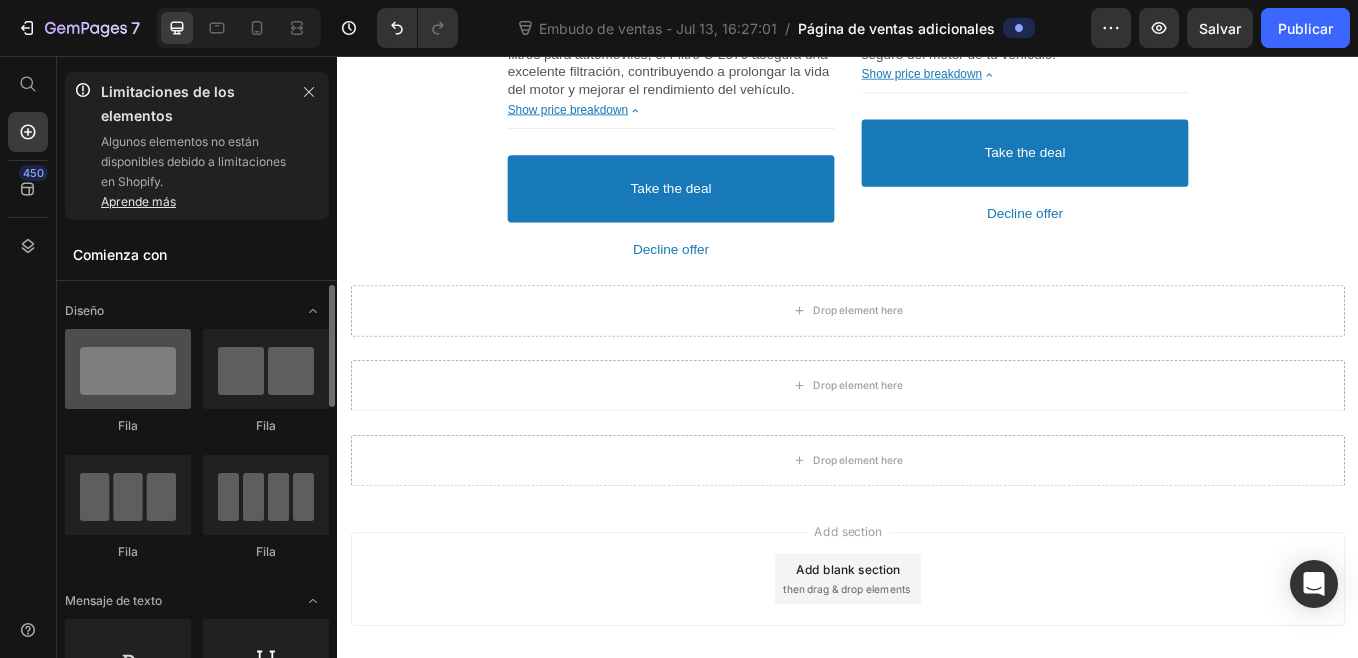 click at bounding box center (128, 369) 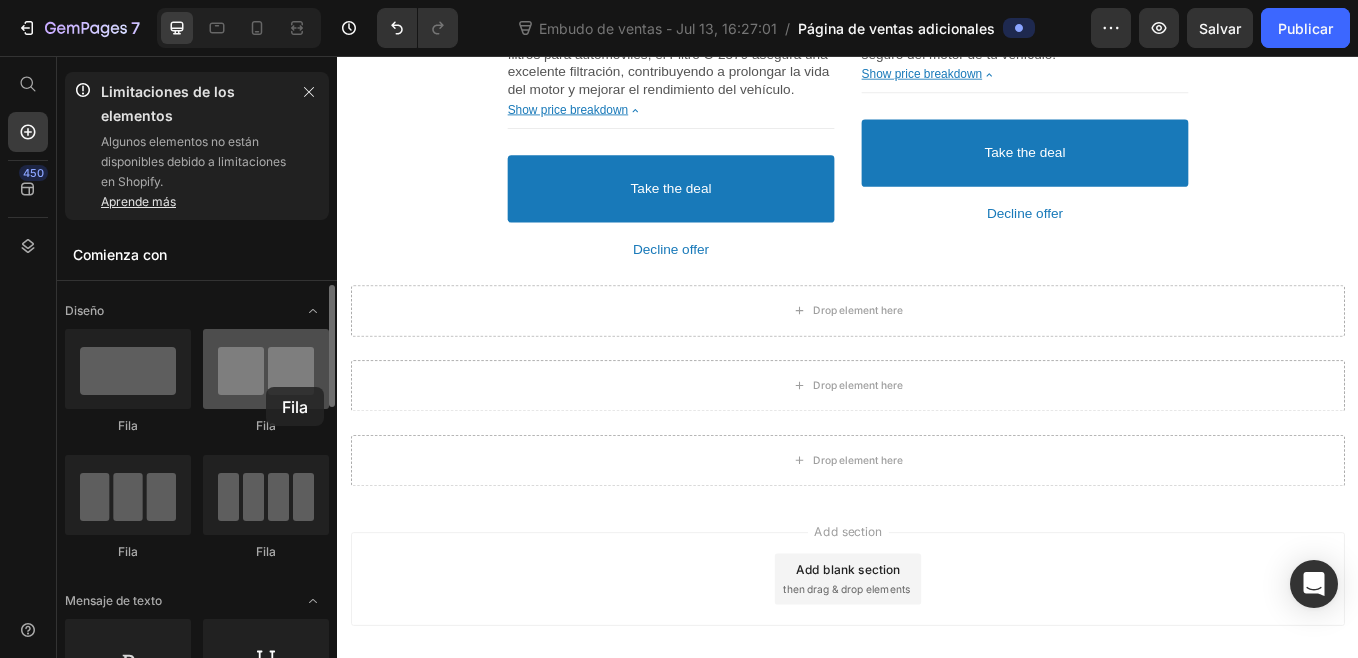 click at bounding box center (266, 369) 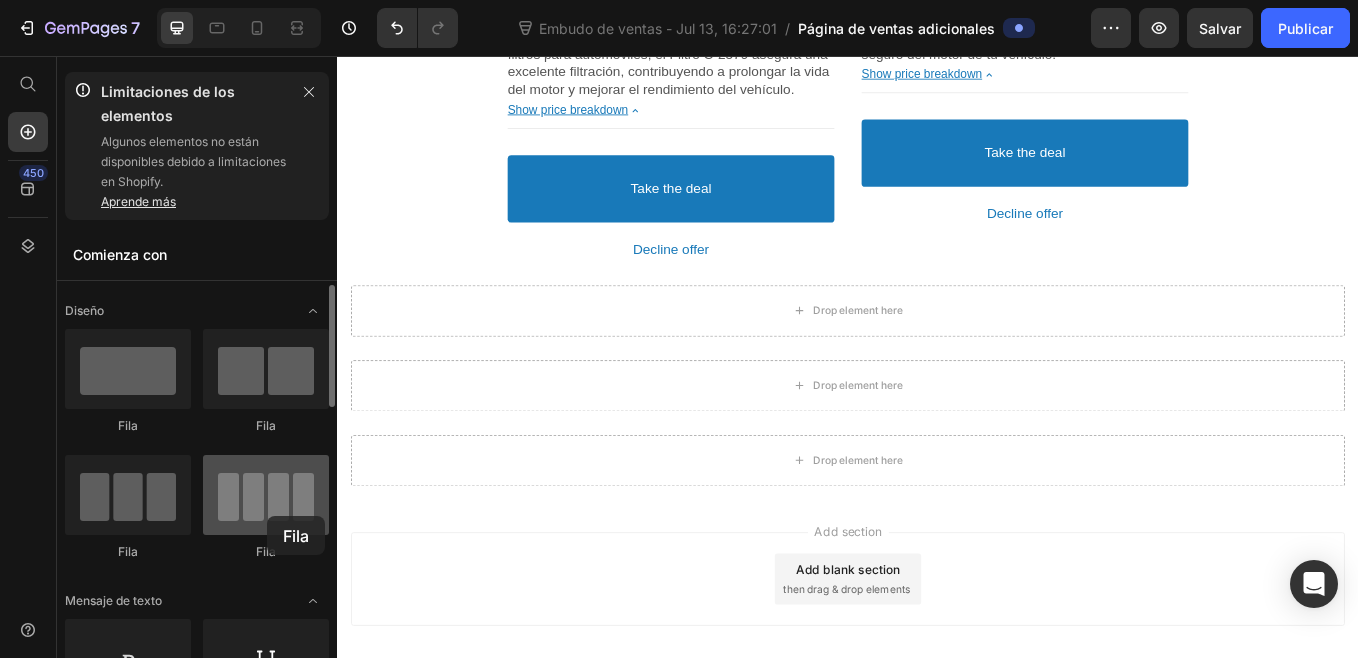 click at bounding box center [266, 495] 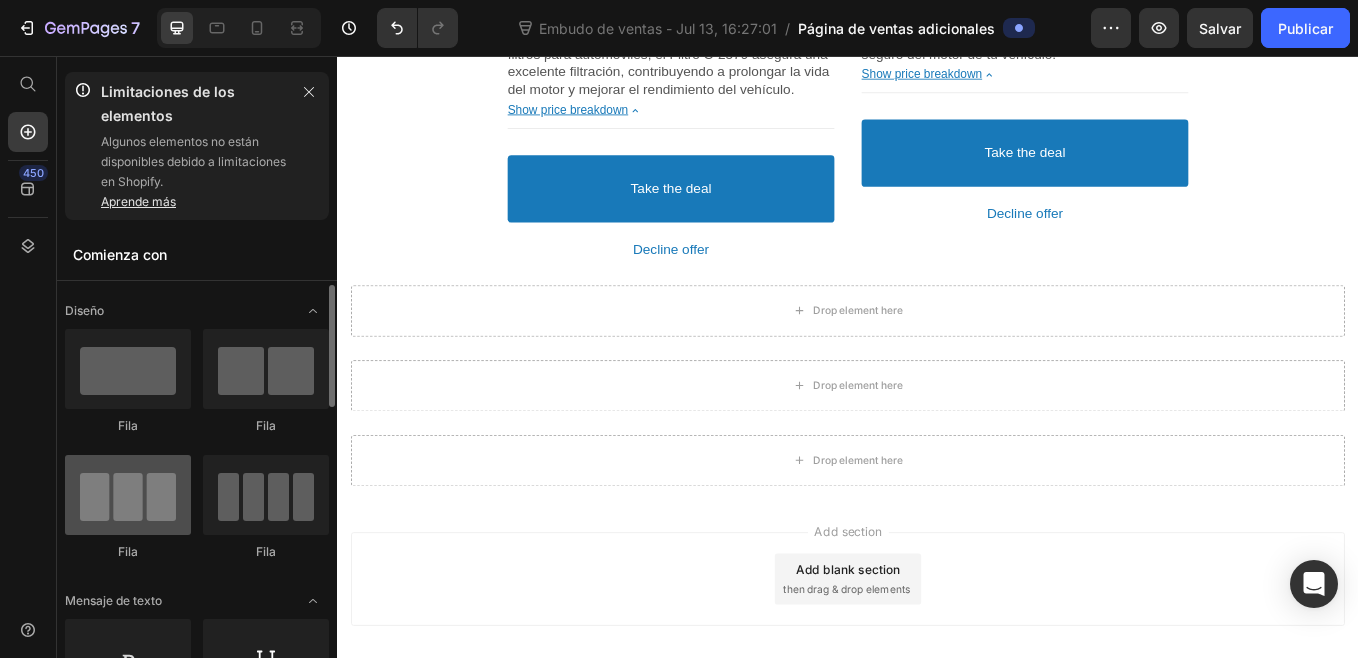 click at bounding box center (128, 495) 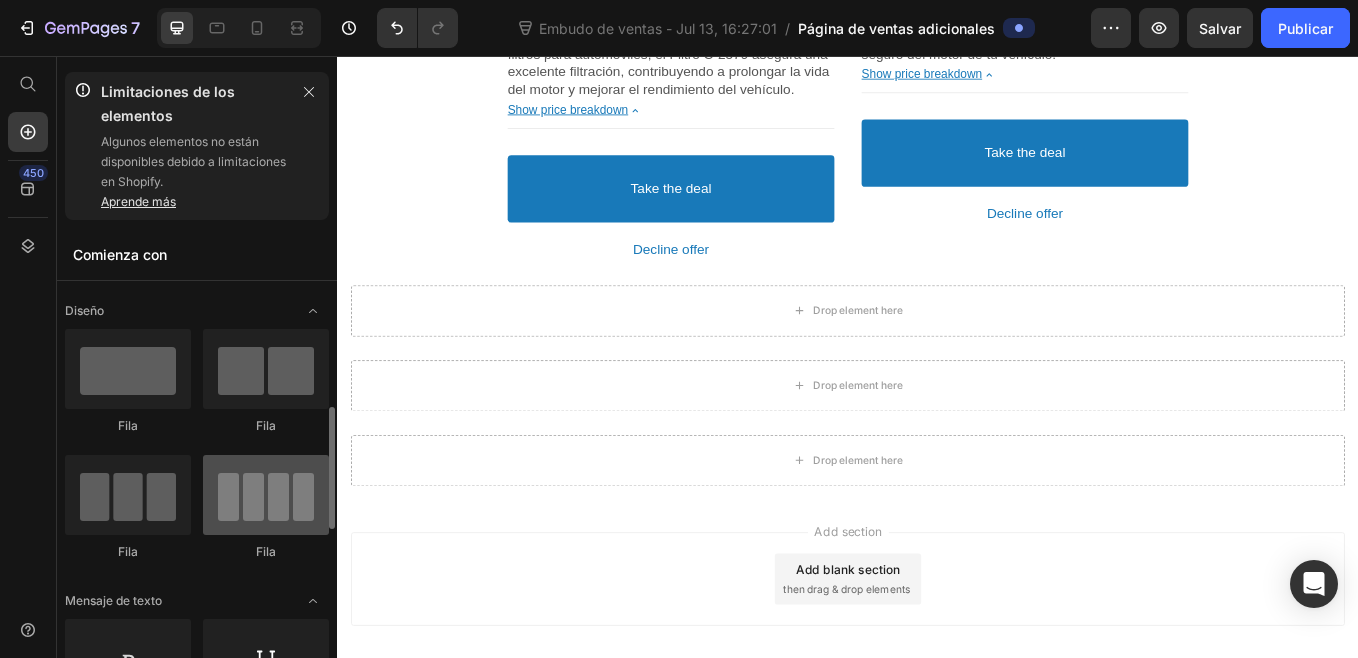 scroll, scrollTop: 400, scrollLeft: 0, axis: vertical 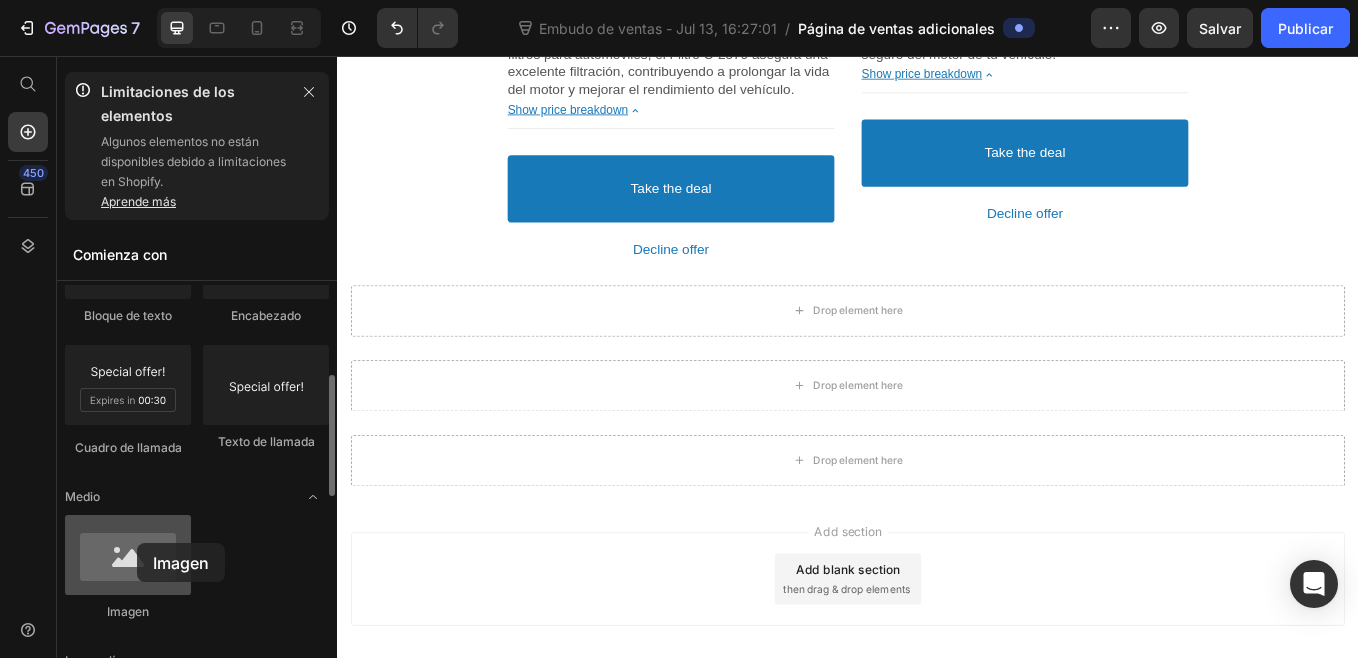 click at bounding box center (128, 555) 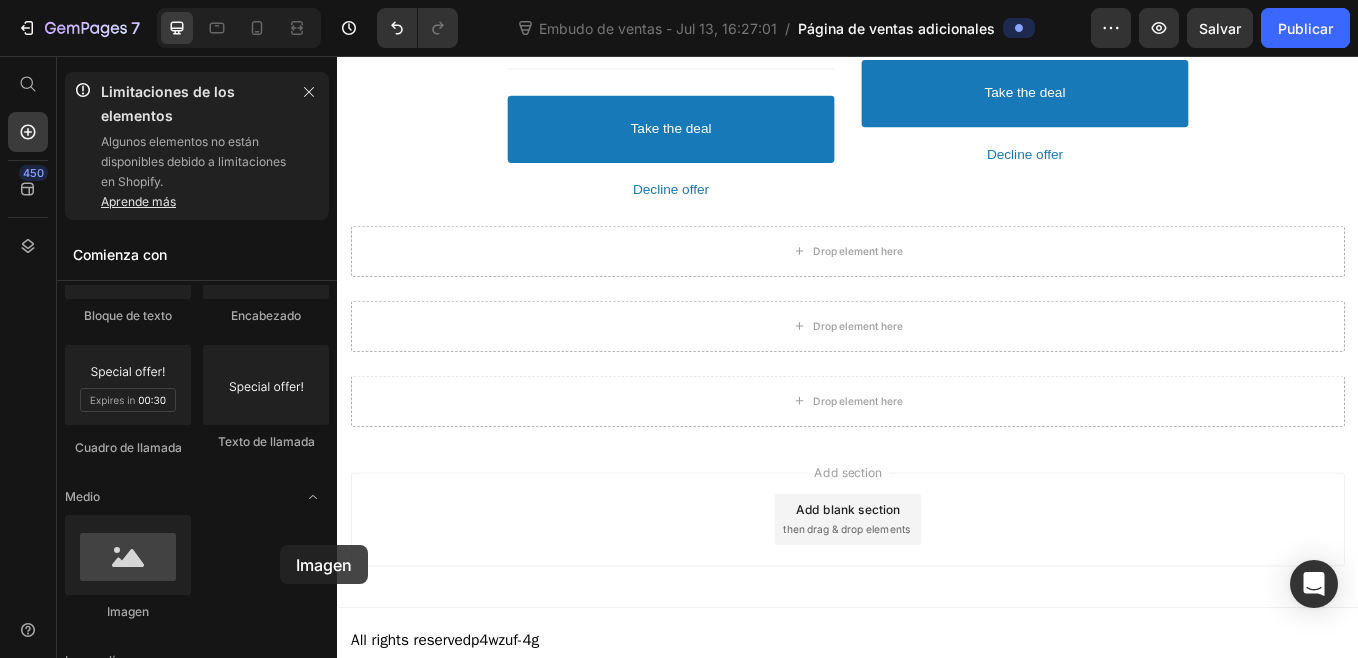 scroll, scrollTop: 1041, scrollLeft: 0, axis: vertical 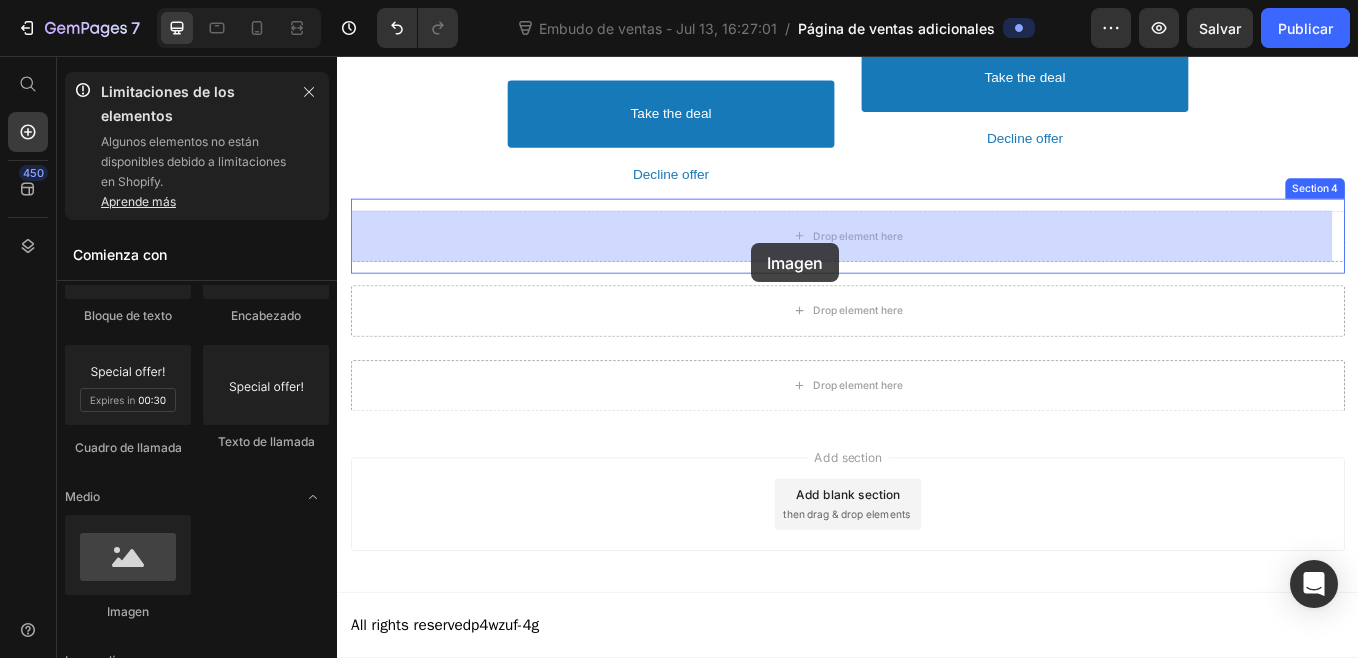drag, startPoint x: 469, startPoint y: 617, endPoint x: 824, endPoint y: 276, distance: 492.24588 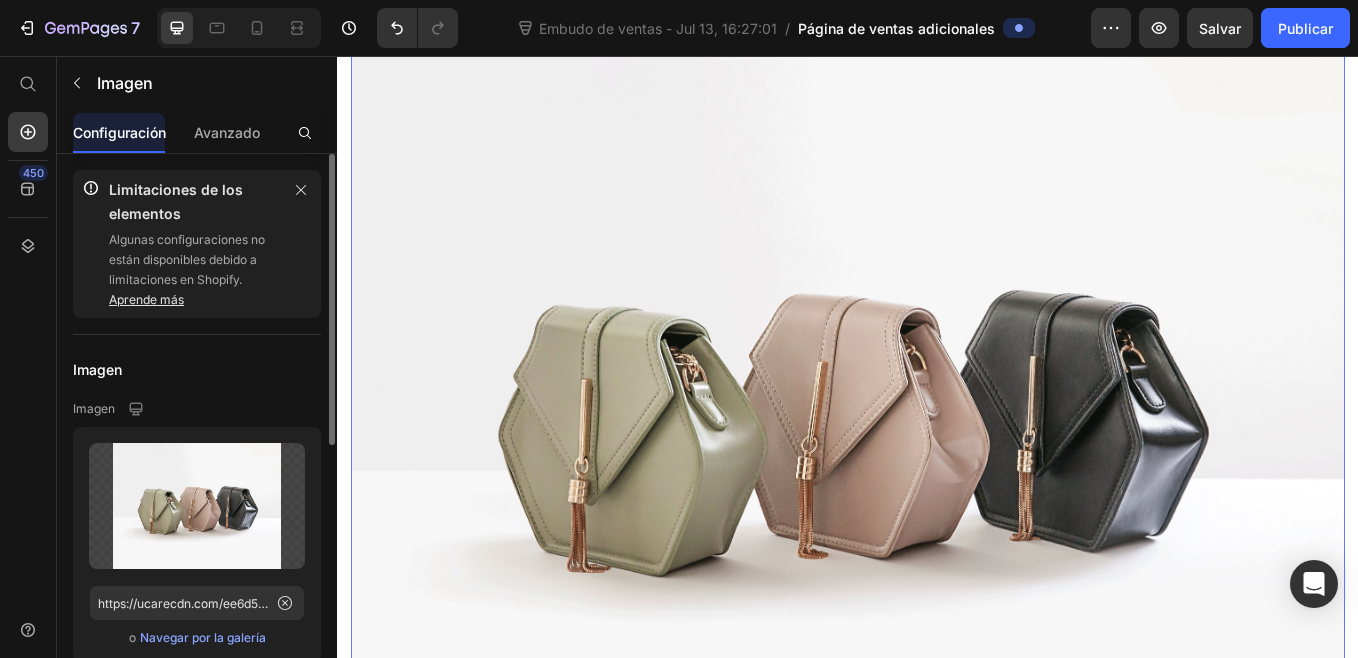 scroll, scrollTop: 1241, scrollLeft: 0, axis: vertical 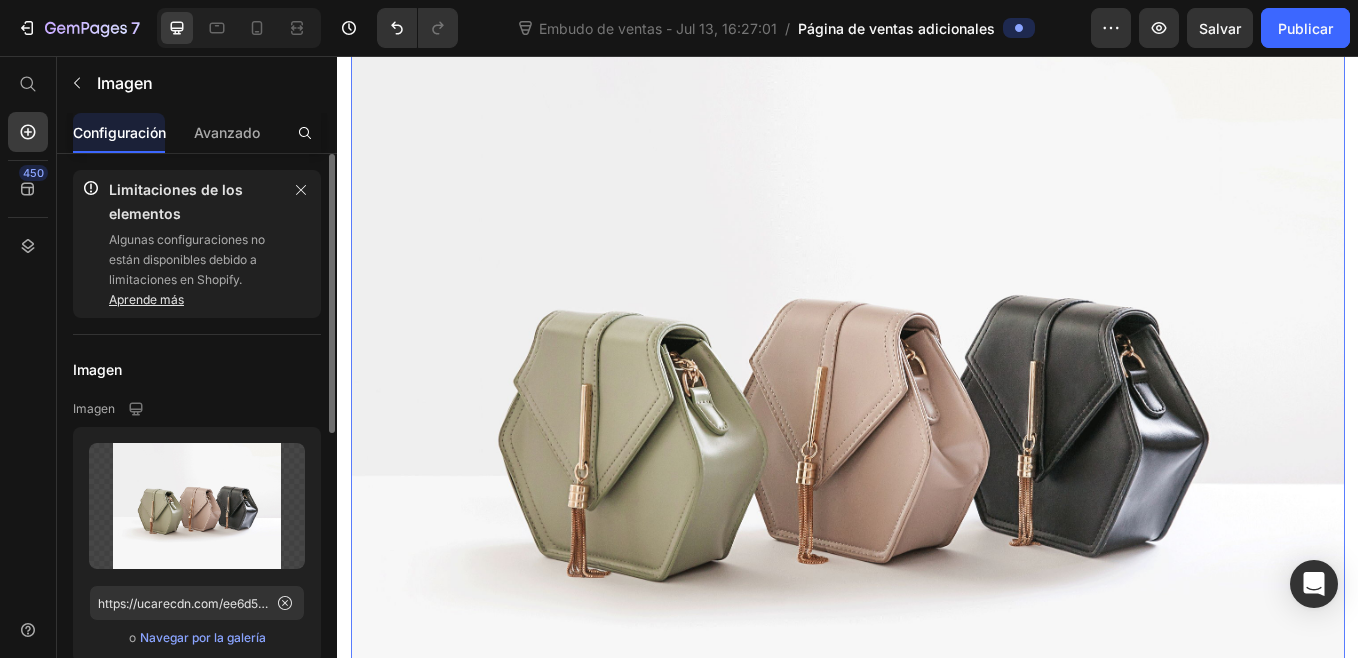 click at bounding box center (937, 476) 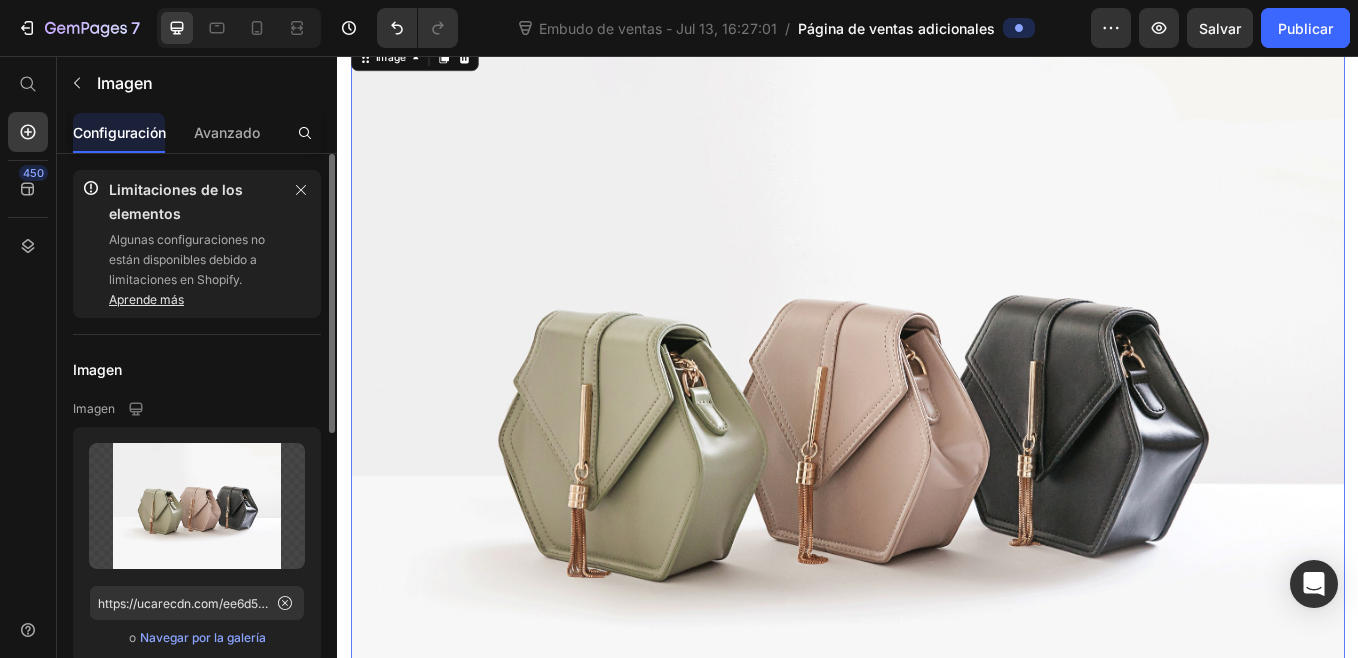 drag, startPoint x: 624, startPoint y: 437, endPoint x: 639, endPoint y: 432, distance: 15.811388 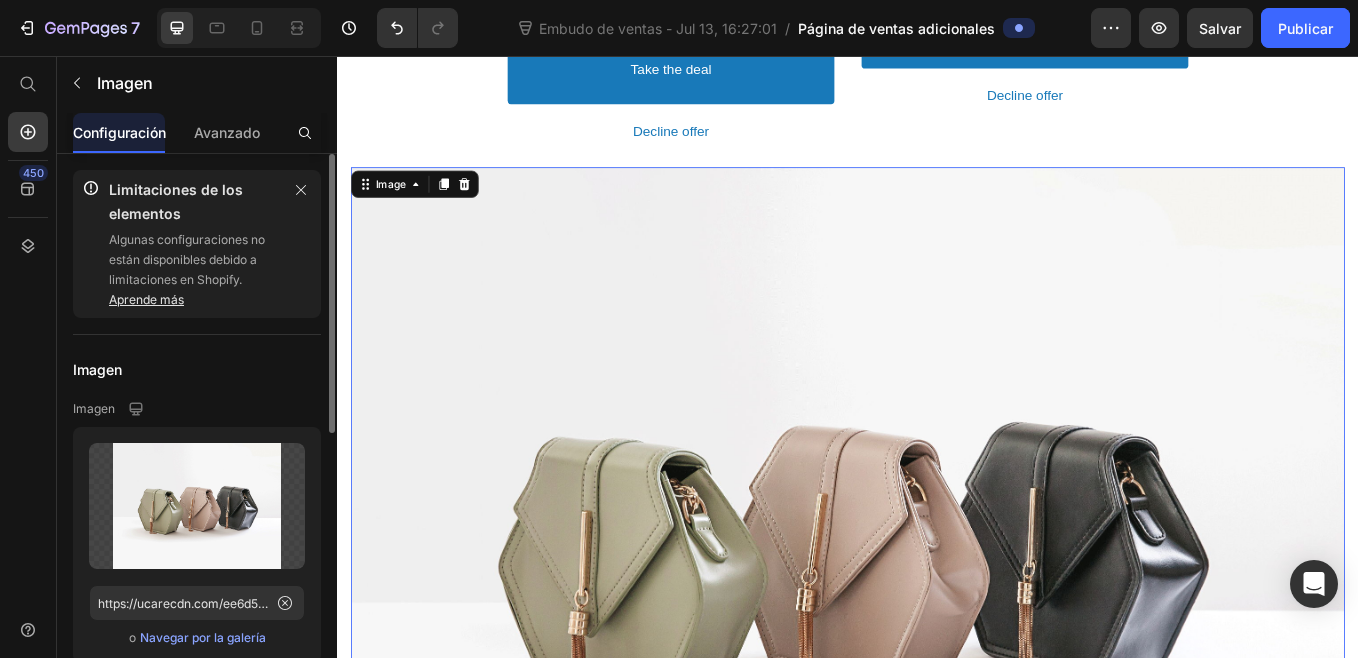 scroll, scrollTop: 941, scrollLeft: 0, axis: vertical 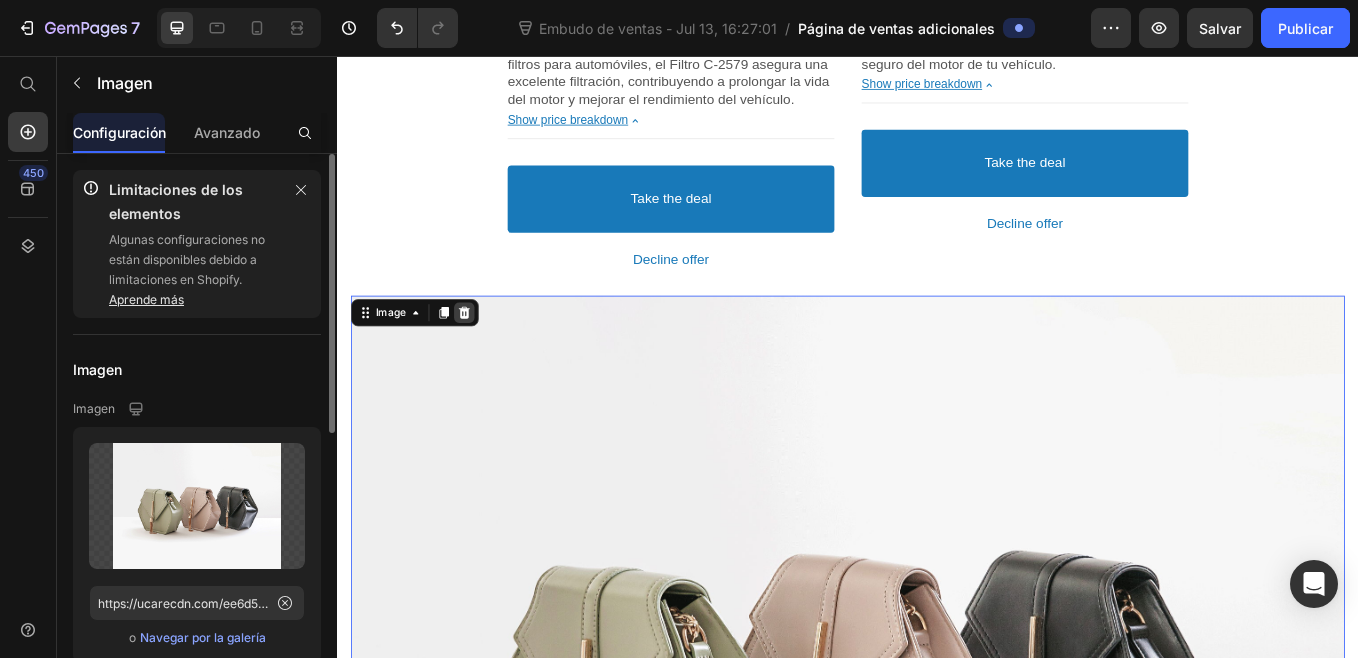 click 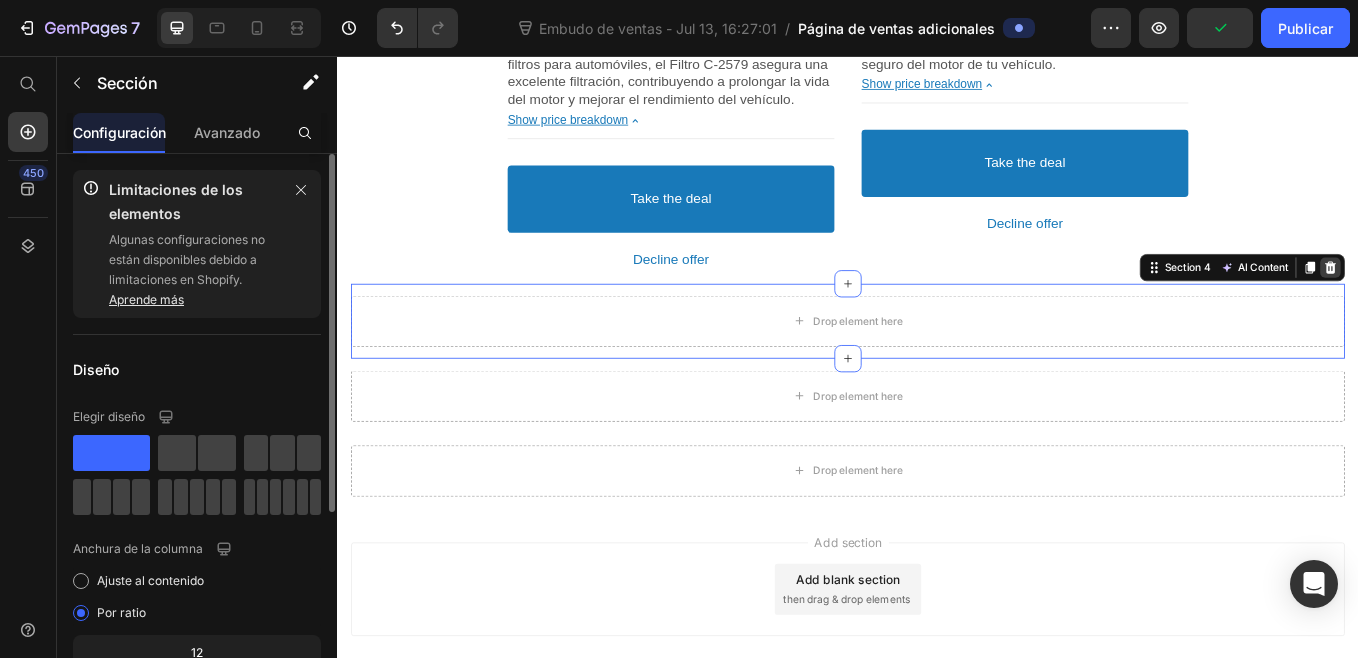 click 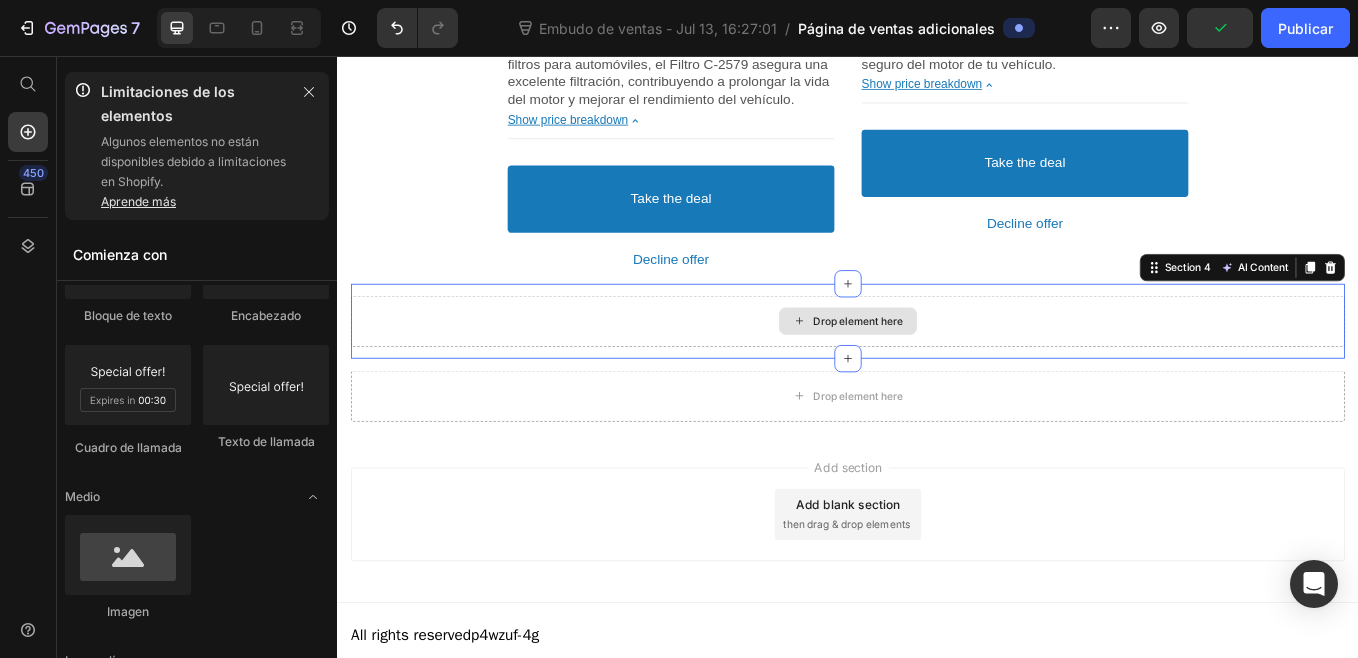 click on "Drop element here" at bounding box center (937, 368) 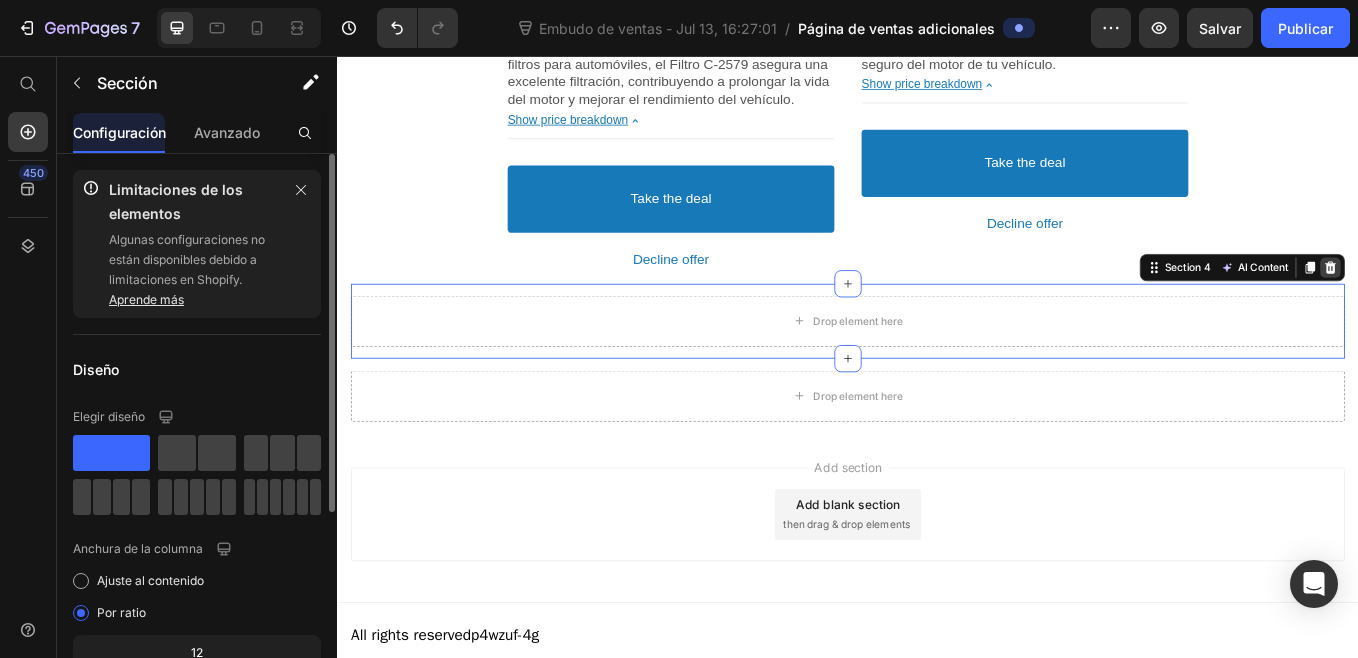 click 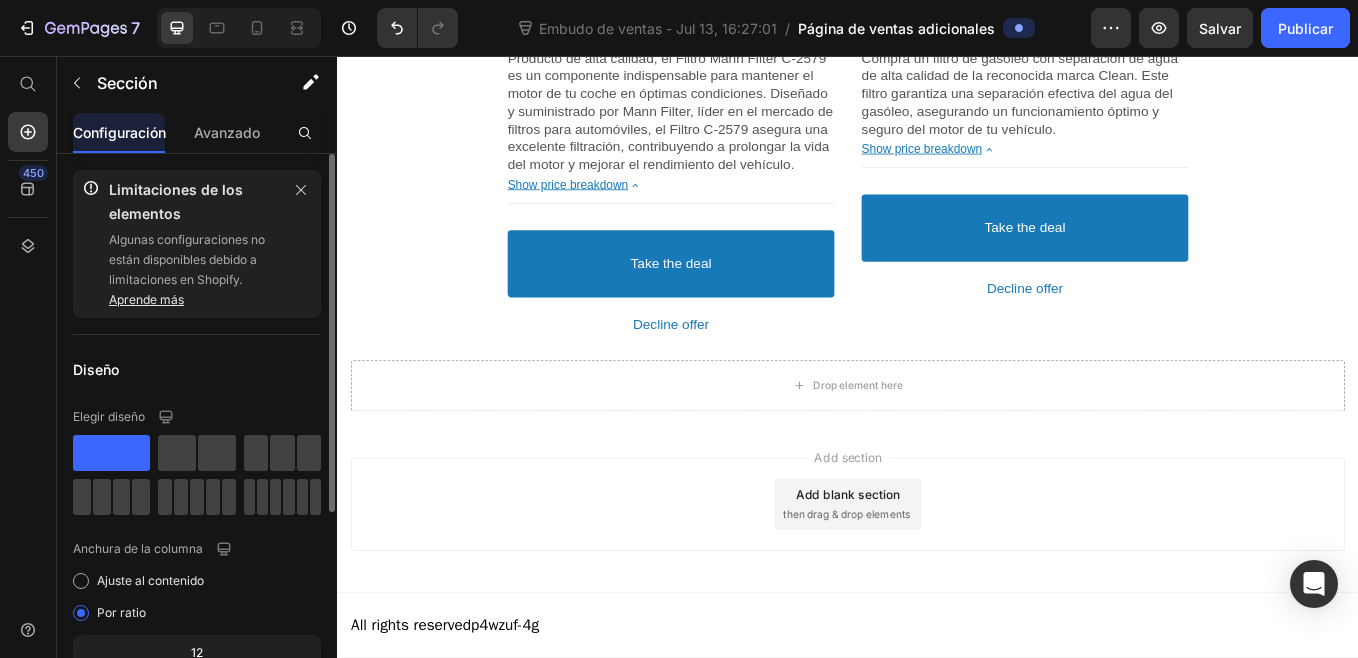 scroll, scrollTop: 865, scrollLeft: 0, axis: vertical 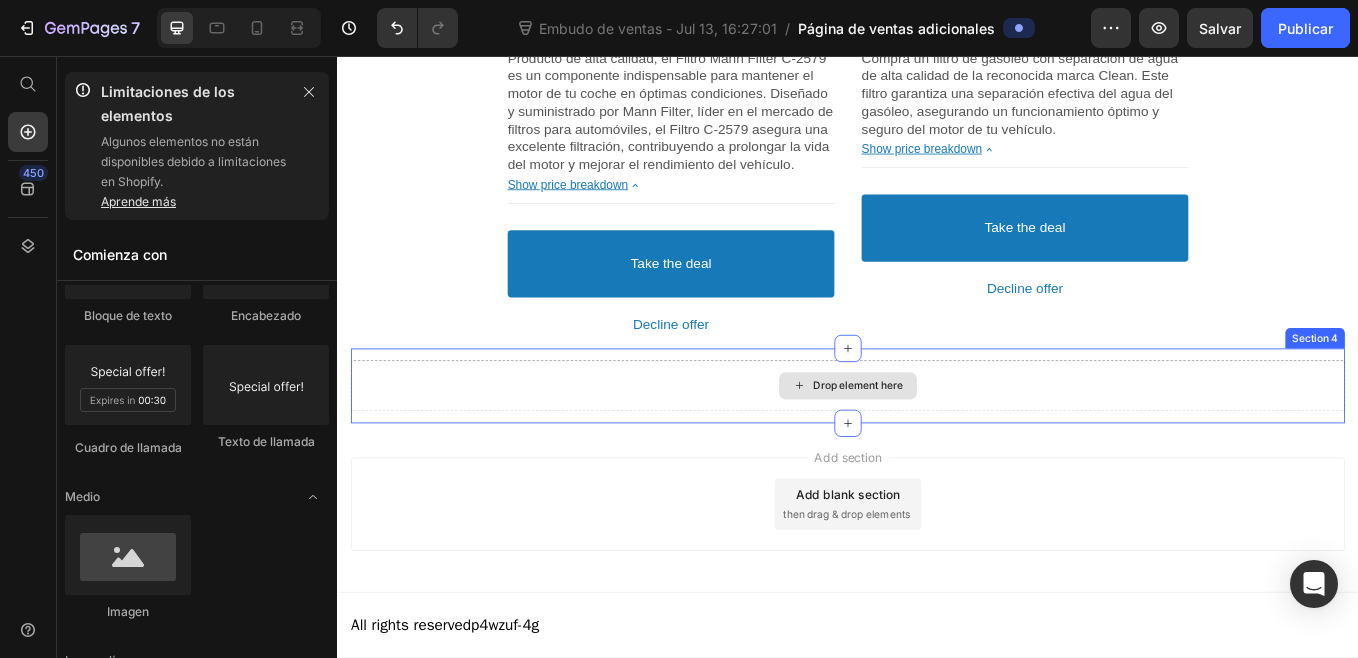 click on "Drop element here" at bounding box center (937, 444) 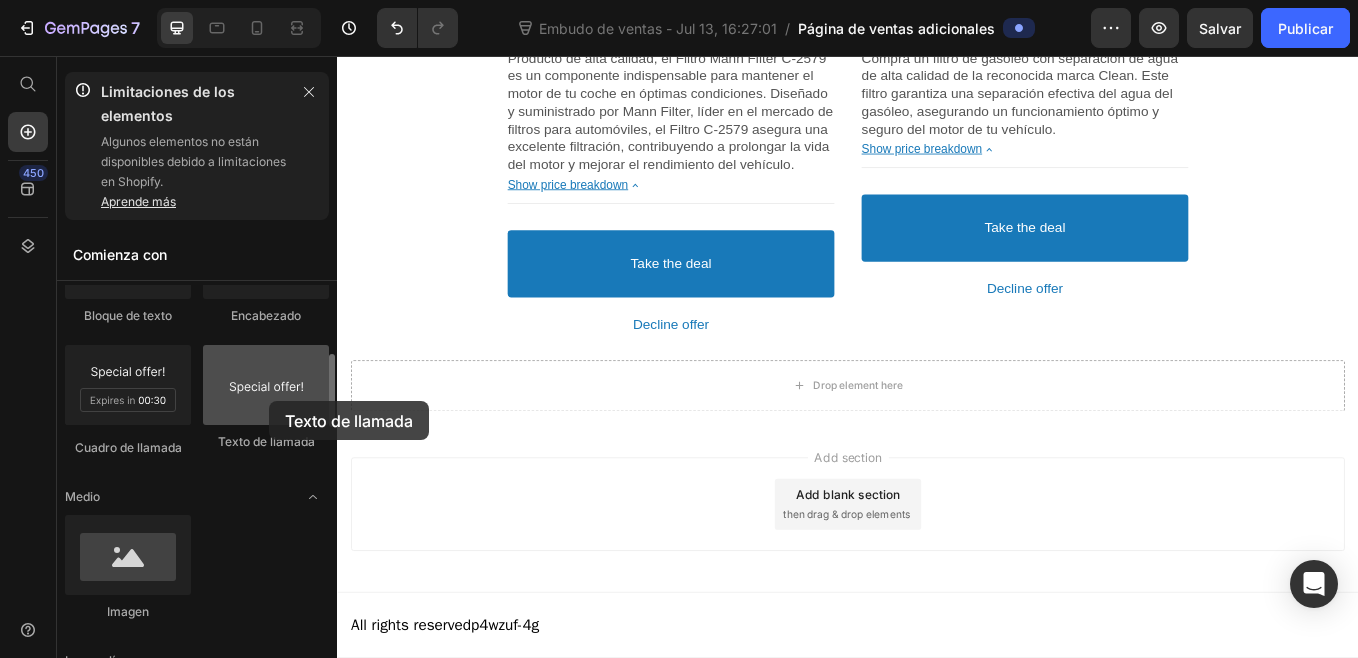 click at bounding box center (266, 385) 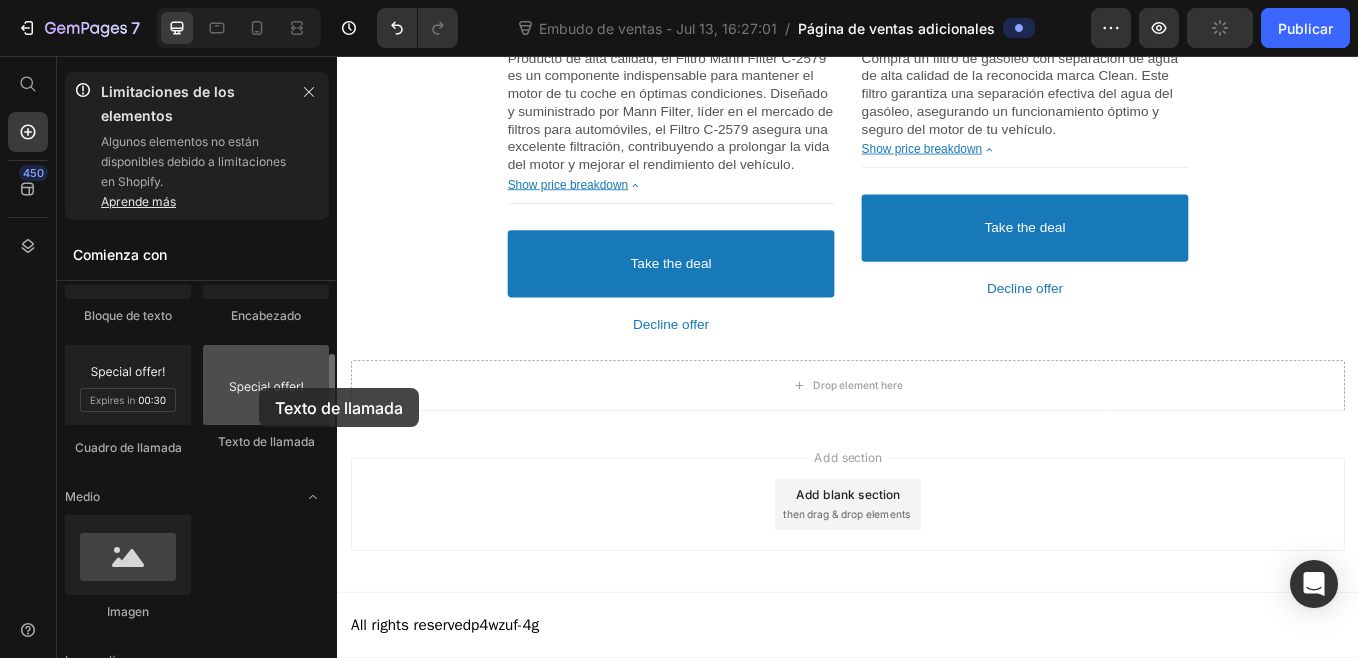 click at bounding box center [266, 385] 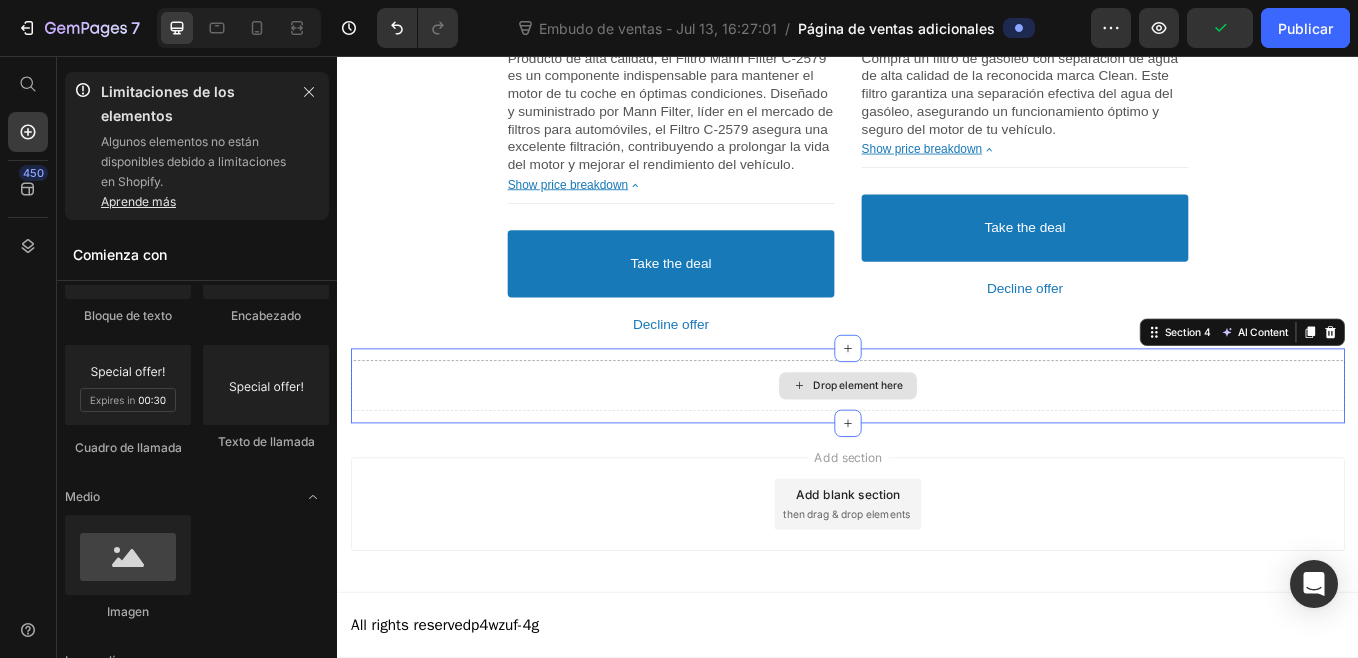click on "Drop element here" at bounding box center (937, 444) 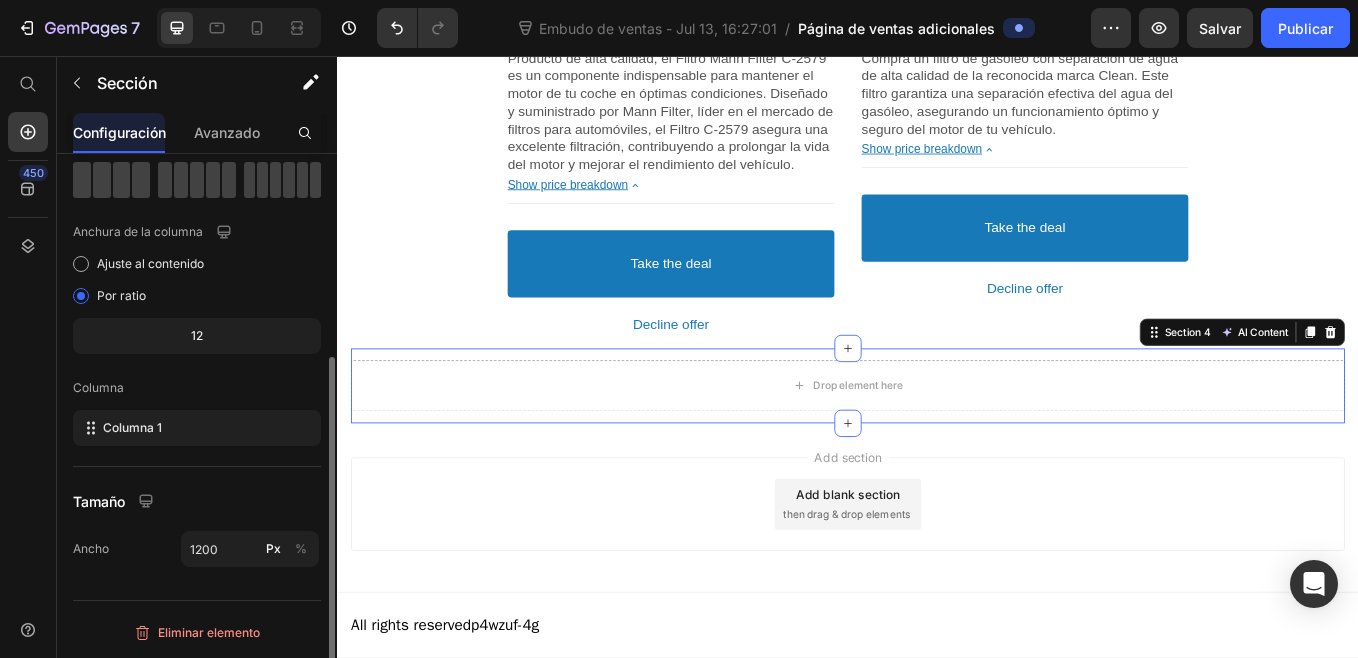 scroll, scrollTop: 0, scrollLeft: 0, axis: both 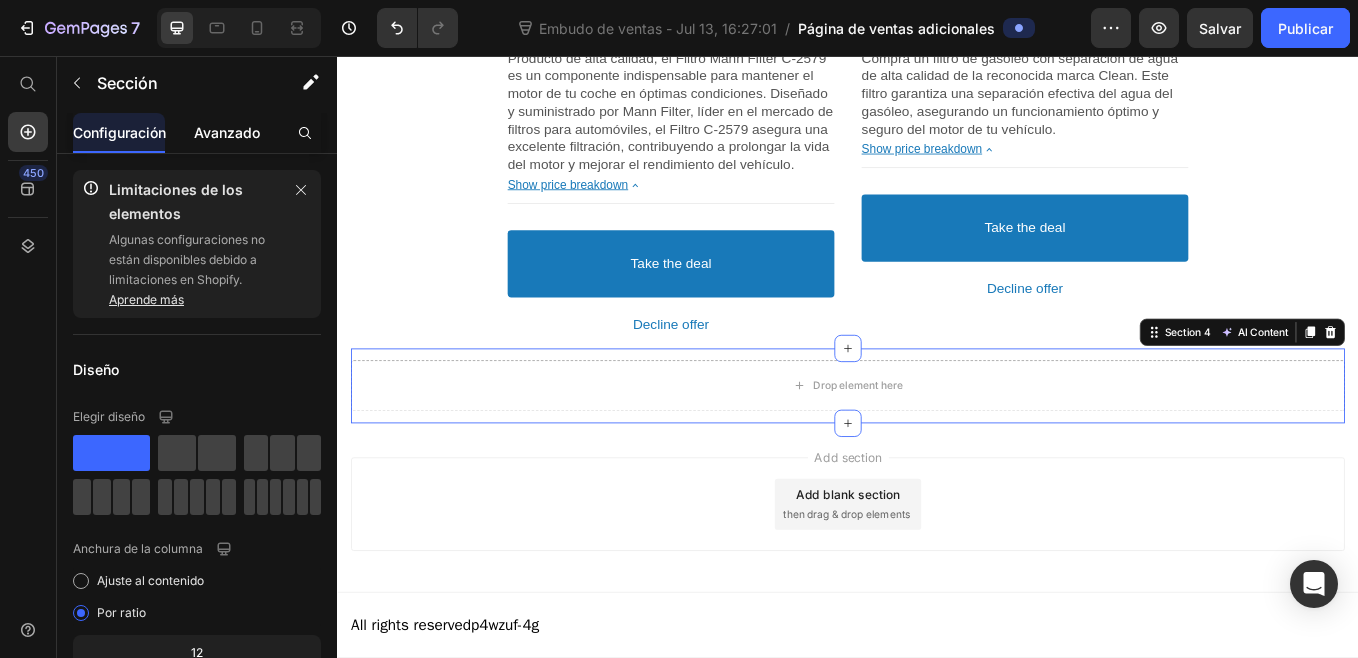 click on "Avanzado" at bounding box center (227, 132) 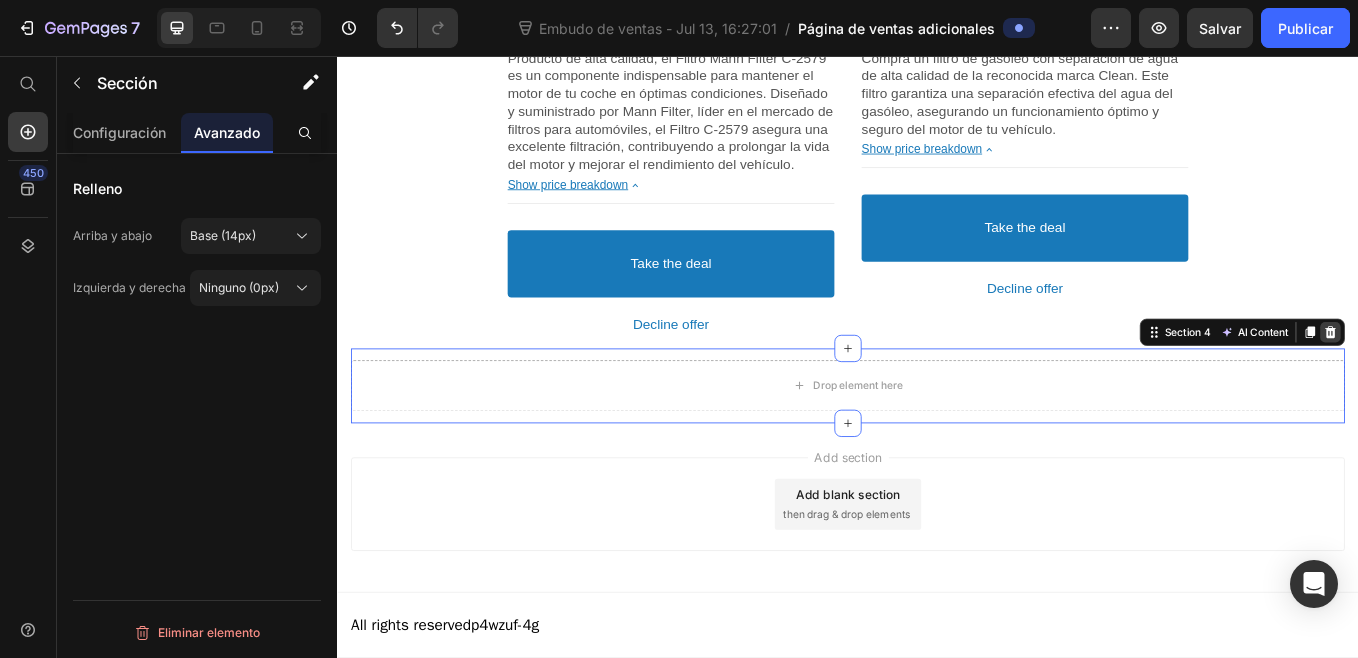 click at bounding box center [1504, 381] 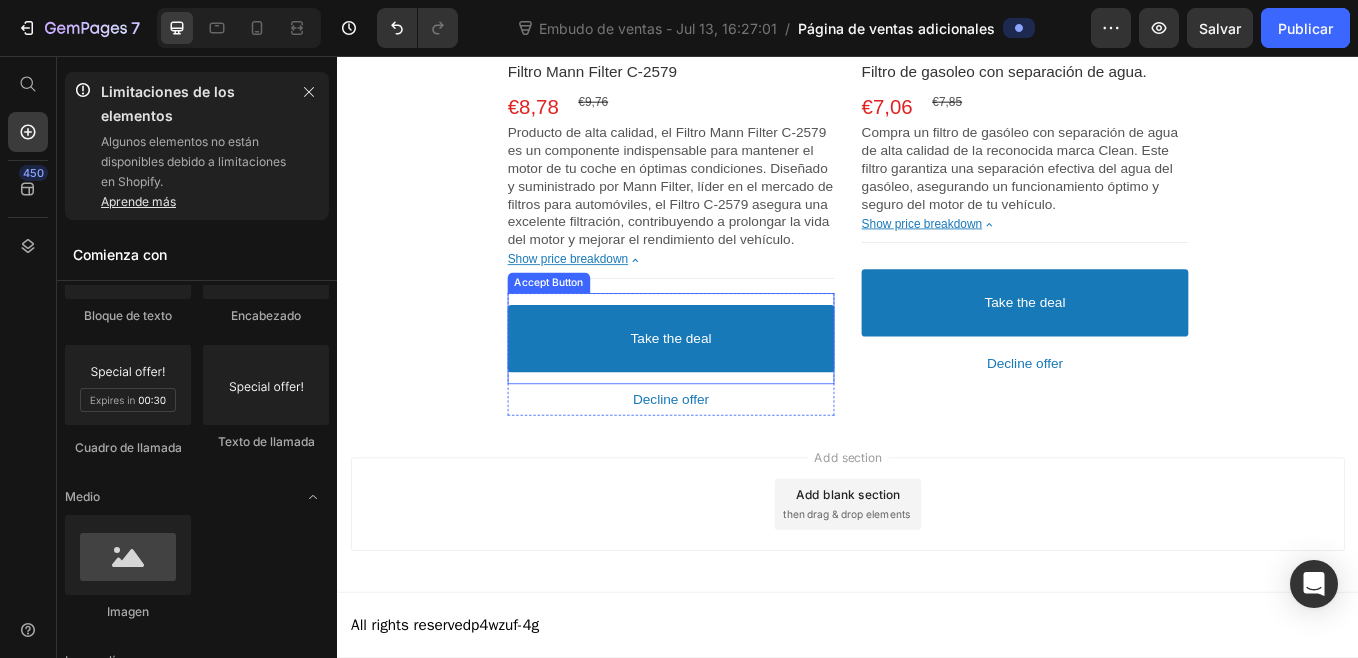 click on "Take the deal" at bounding box center (729, 388) 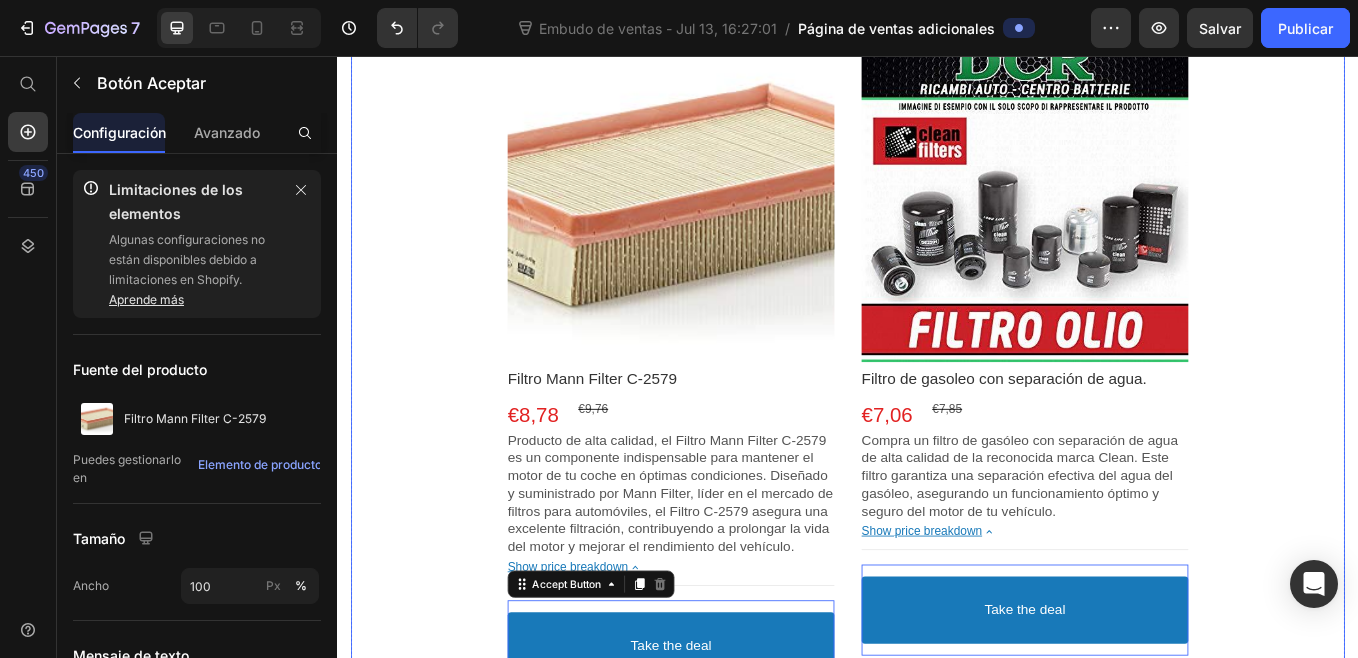 scroll, scrollTop: 377, scrollLeft: 0, axis: vertical 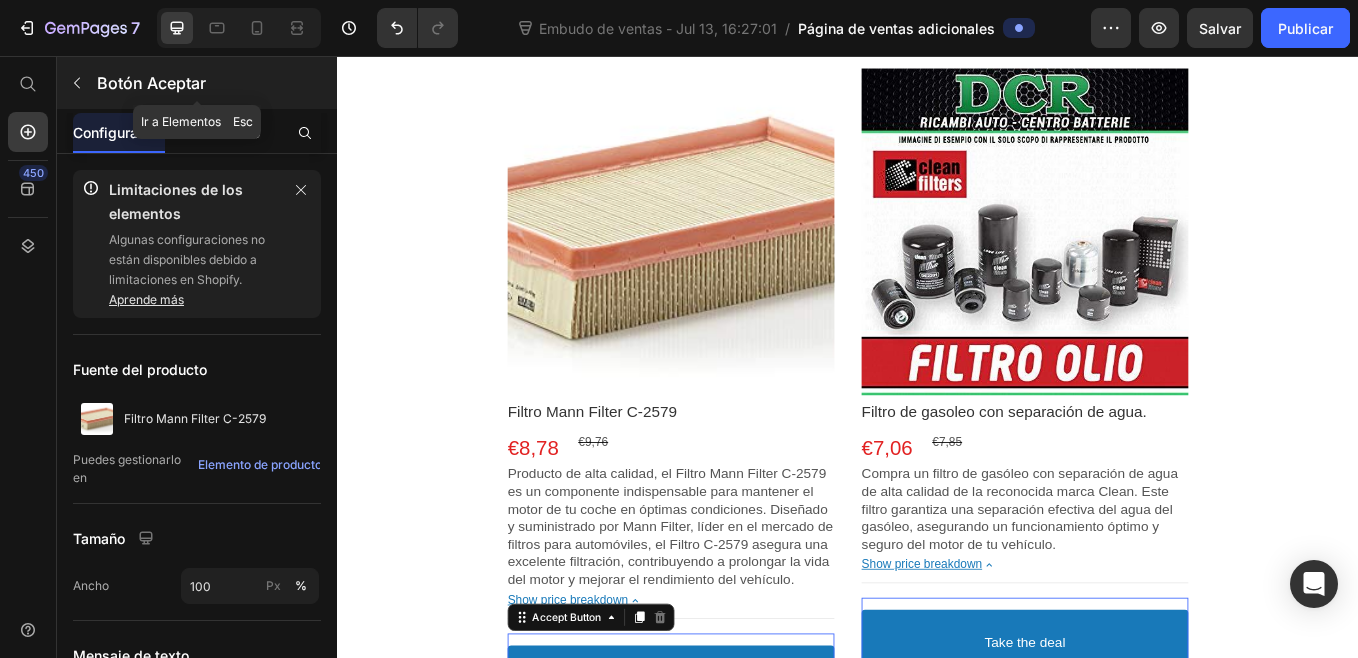 click on "Botón Aceptar" at bounding box center [215, 83] 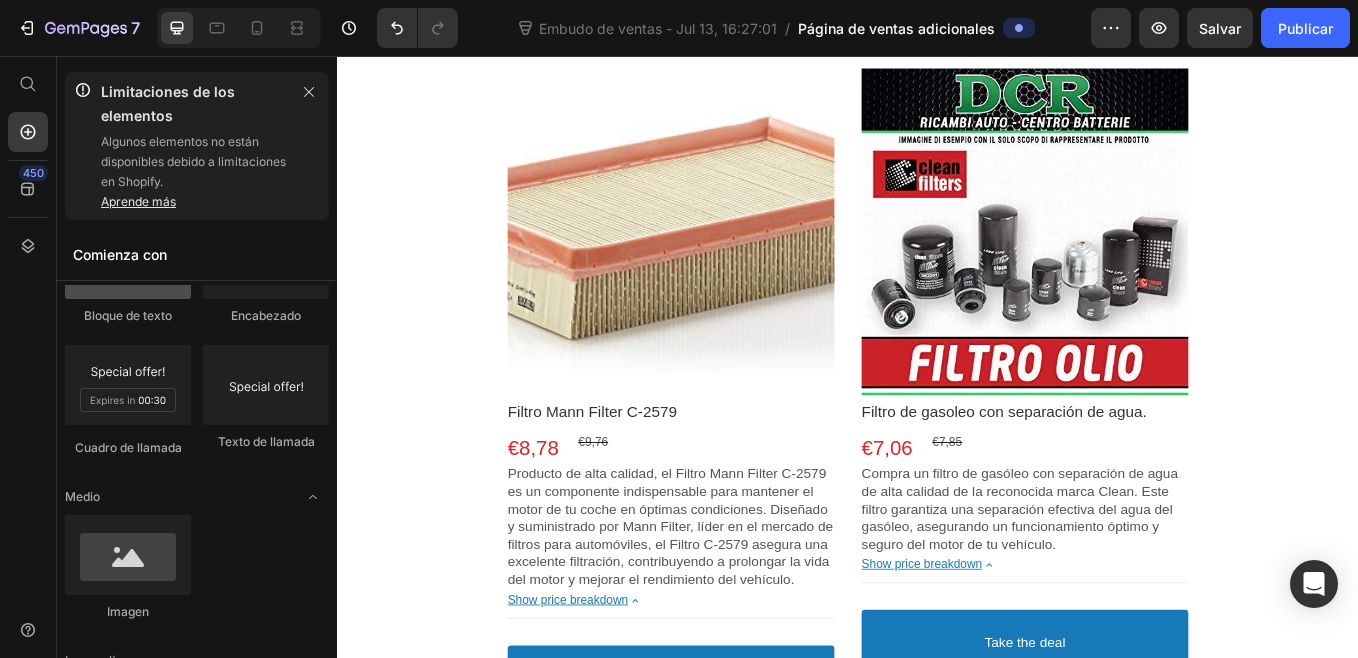 scroll, scrollTop: 300, scrollLeft: 0, axis: vertical 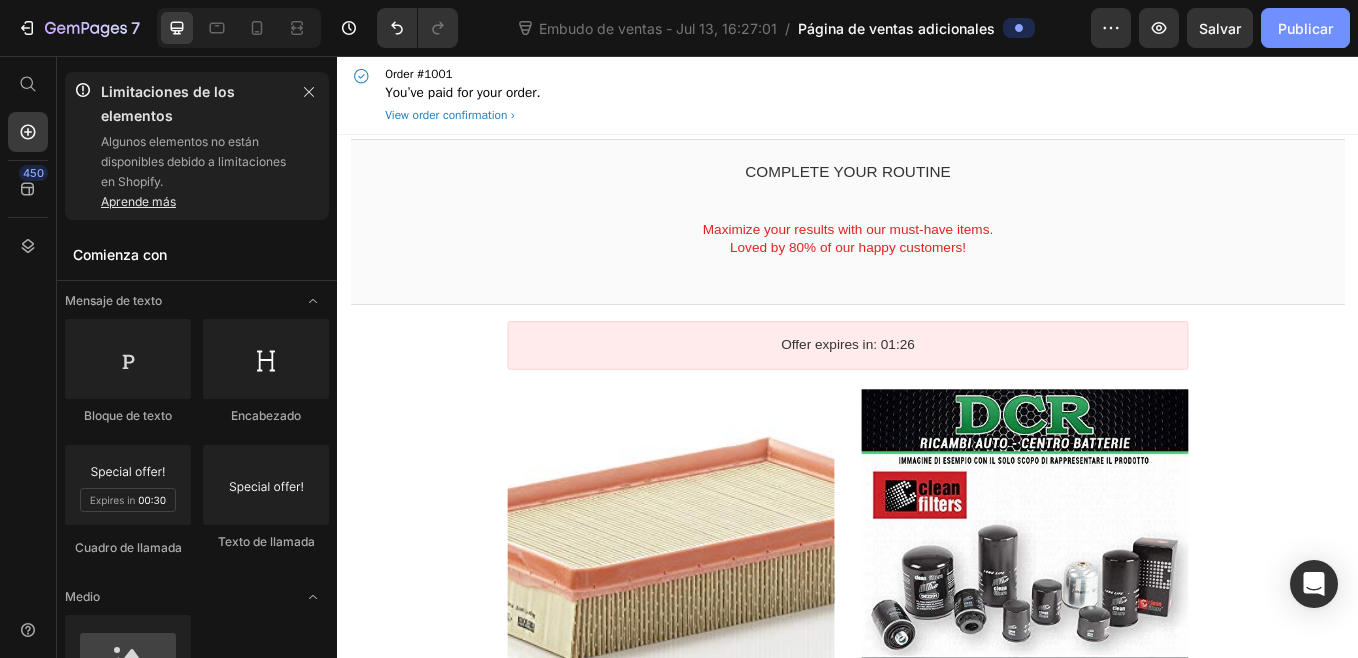 click on "Publicar" 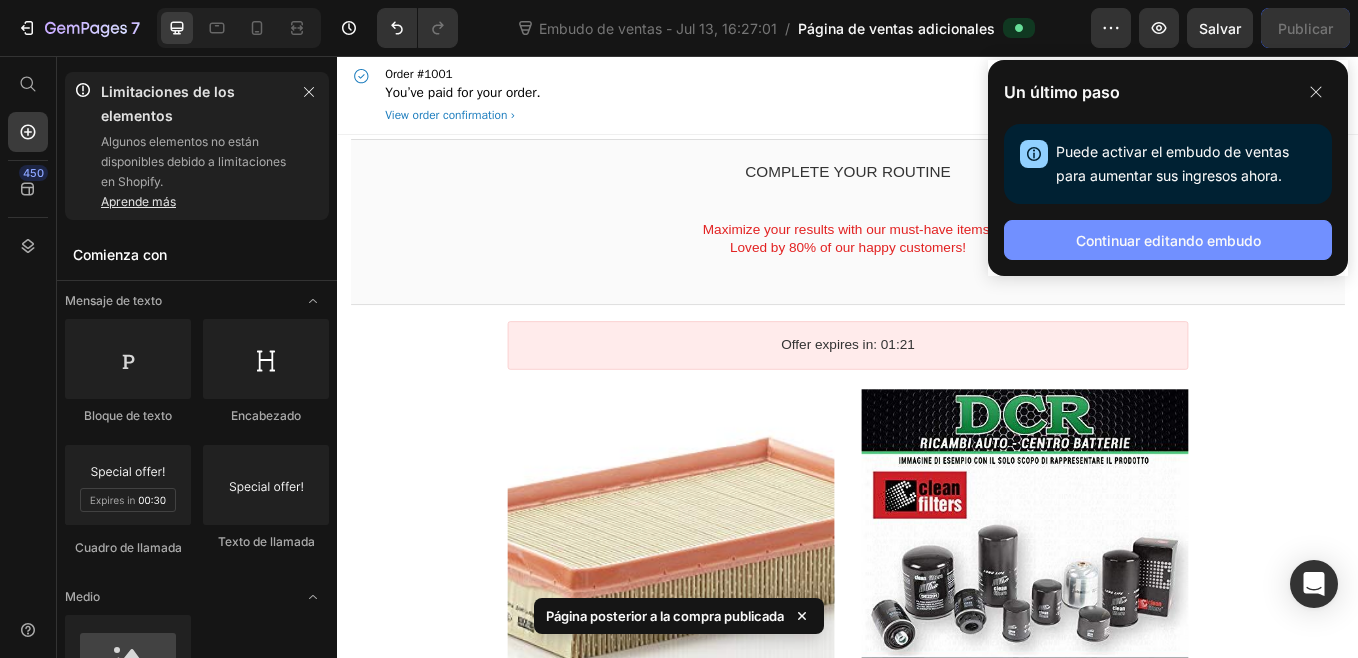 click on "Continuar editando embudo" 